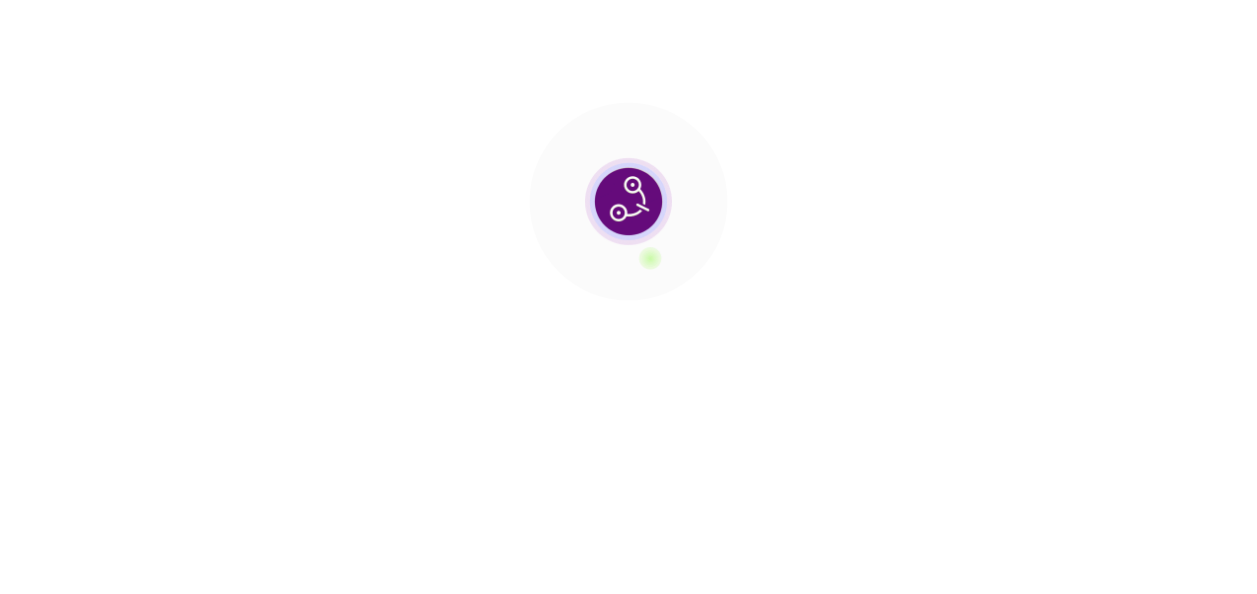 scroll, scrollTop: 0, scrollLeft: 0, axis: both 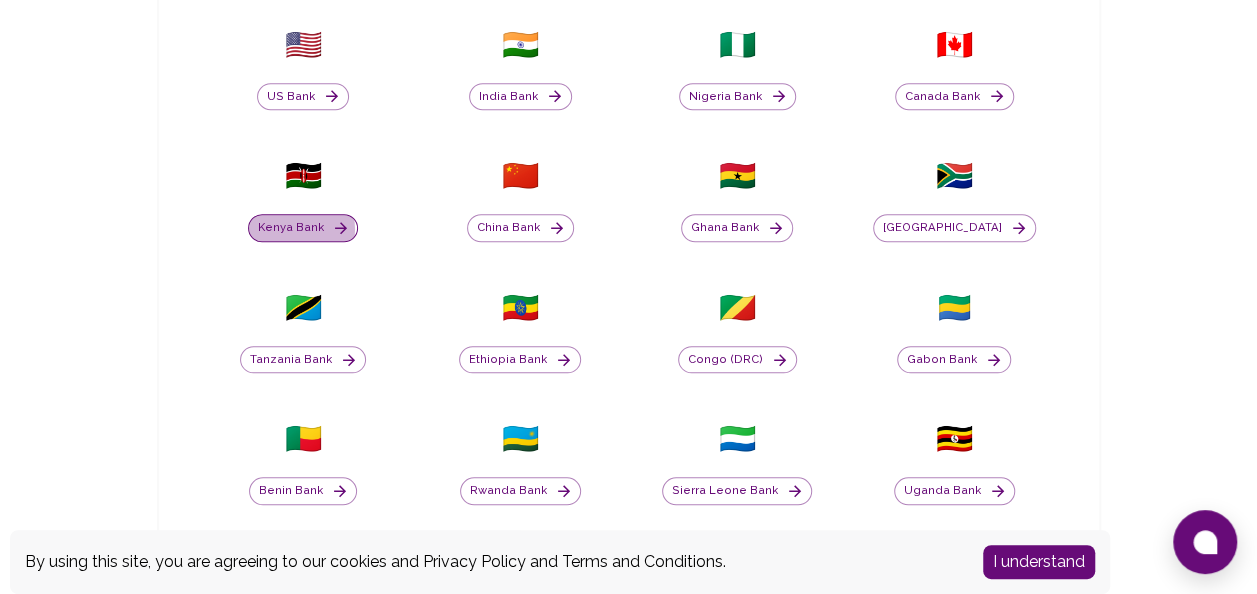 click on "Kenya Bank" at bounding box center (303, 228) 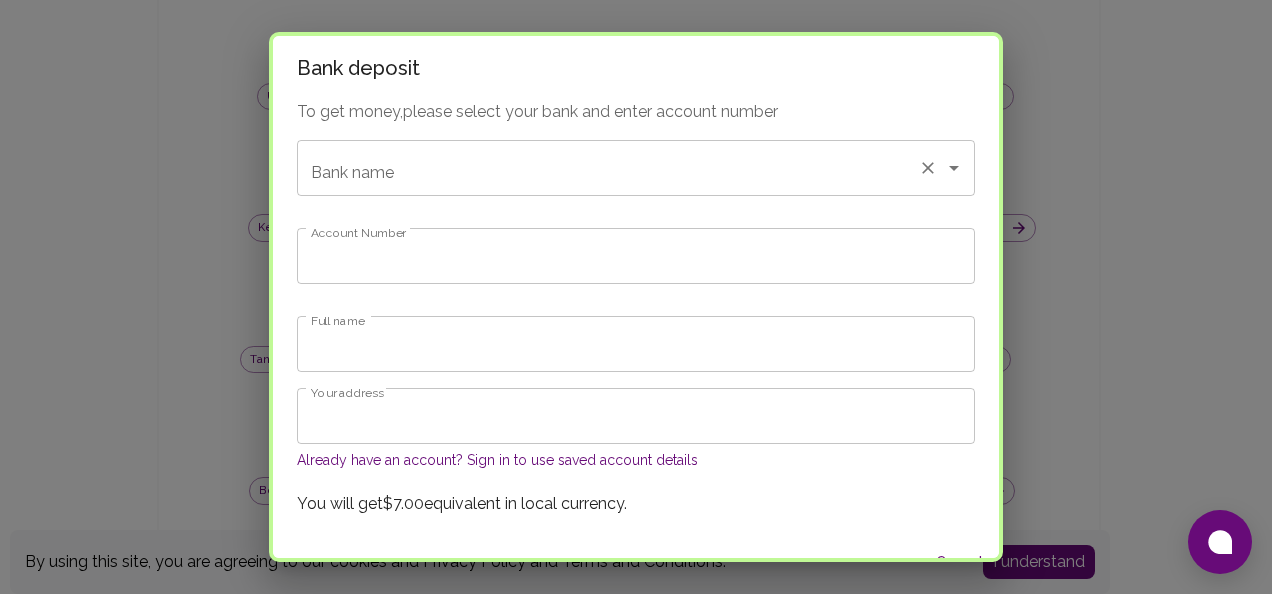click on "Bank name Bank name" at bounding box center [636, 168] 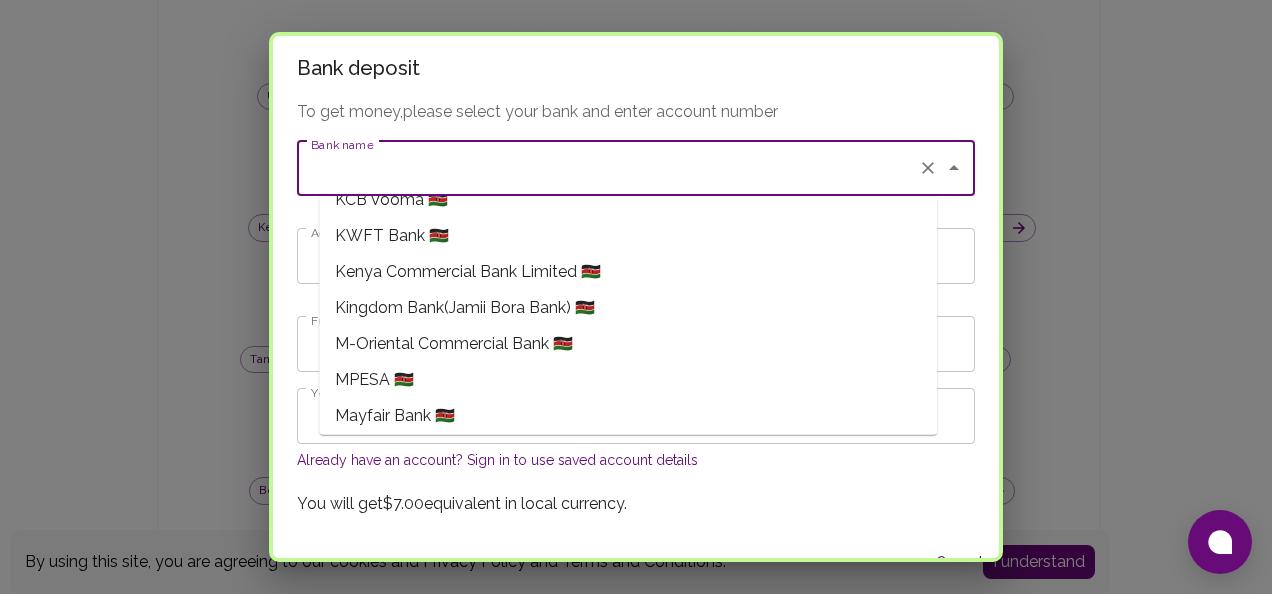 scroll, scrollTop: 1032, scrollLeft: 0, axis: vertical 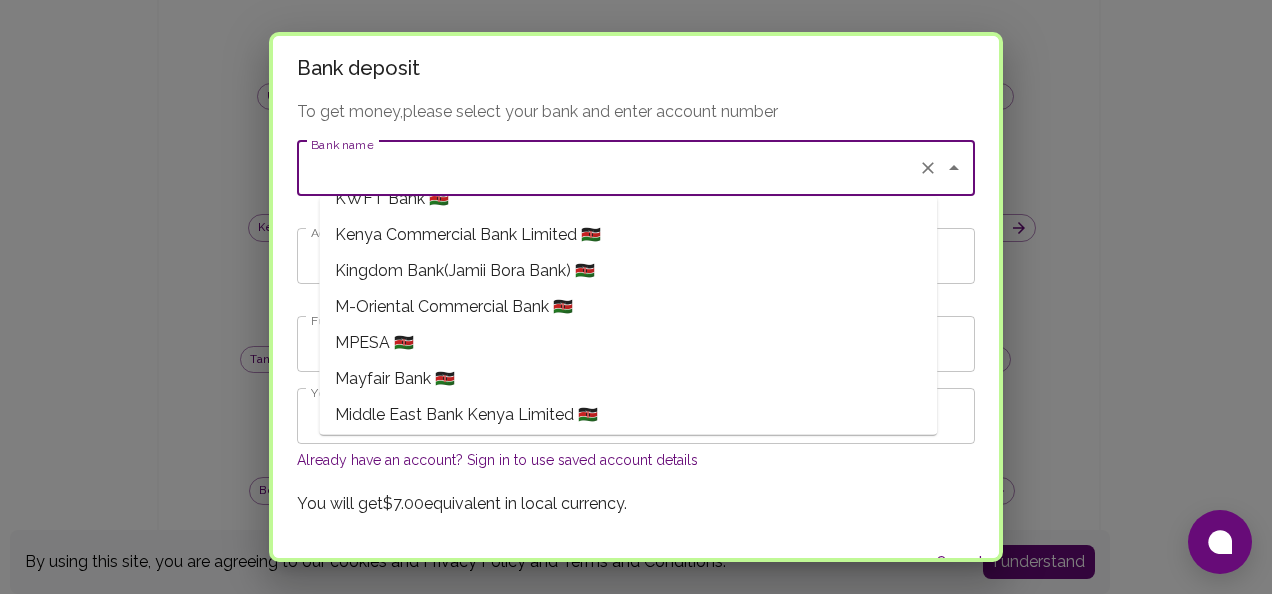 click on "MPESA 🇰🇪" at bounding box center (628, 343) 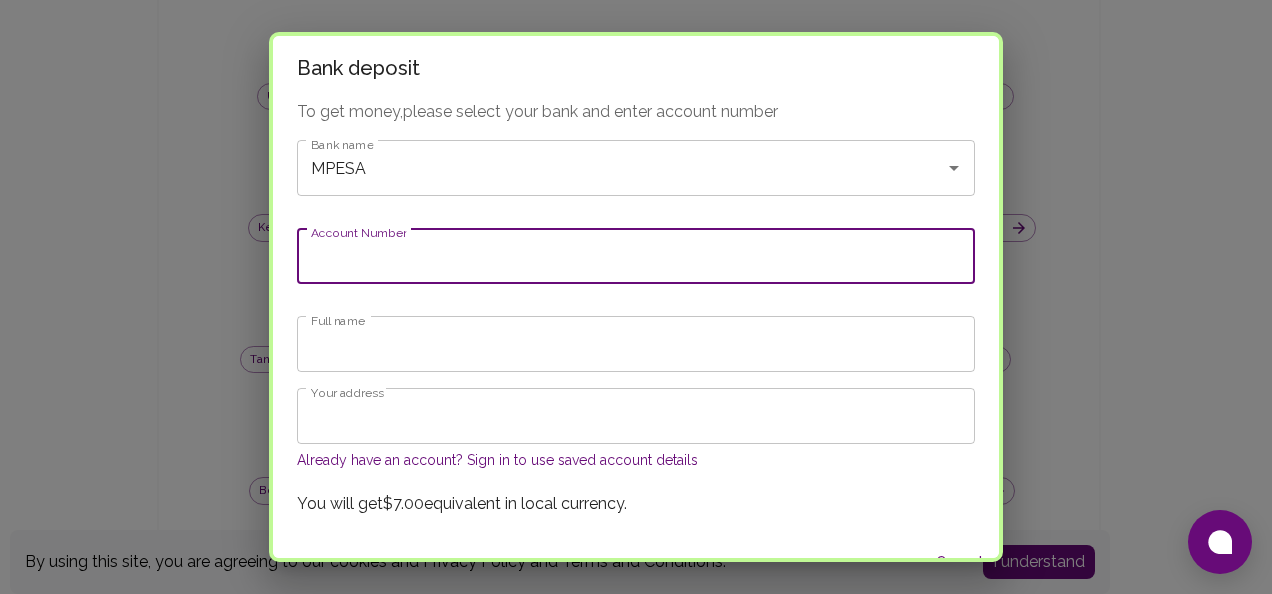 click on "Account Number" at bounding box center (636, 256) 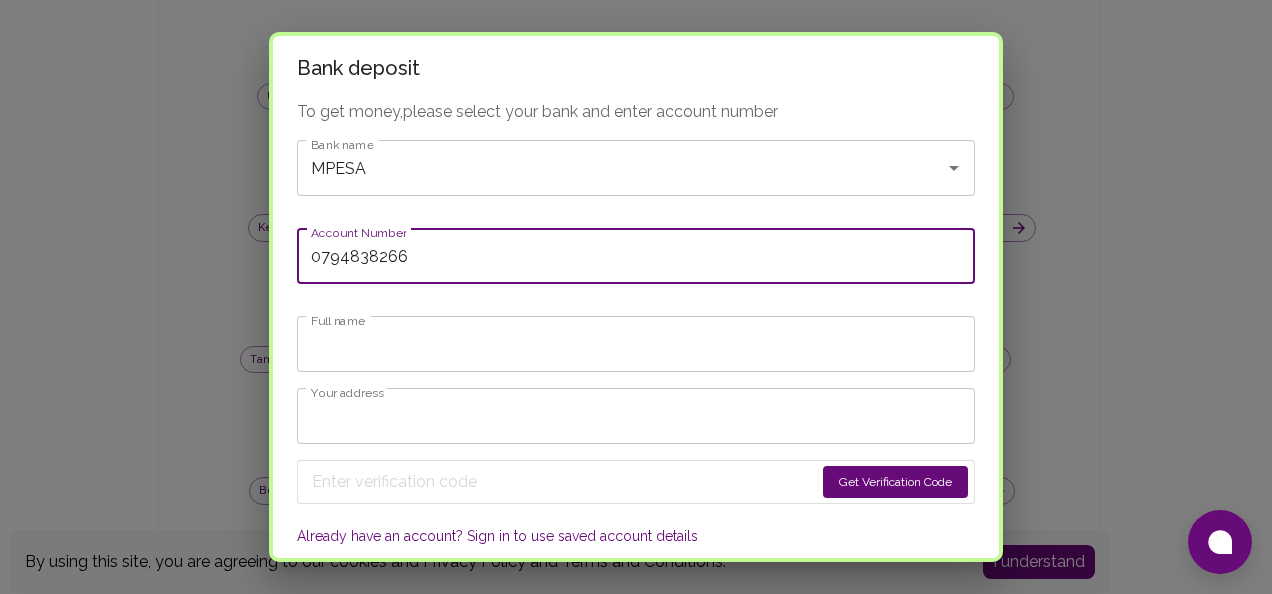 type on "0794838266" 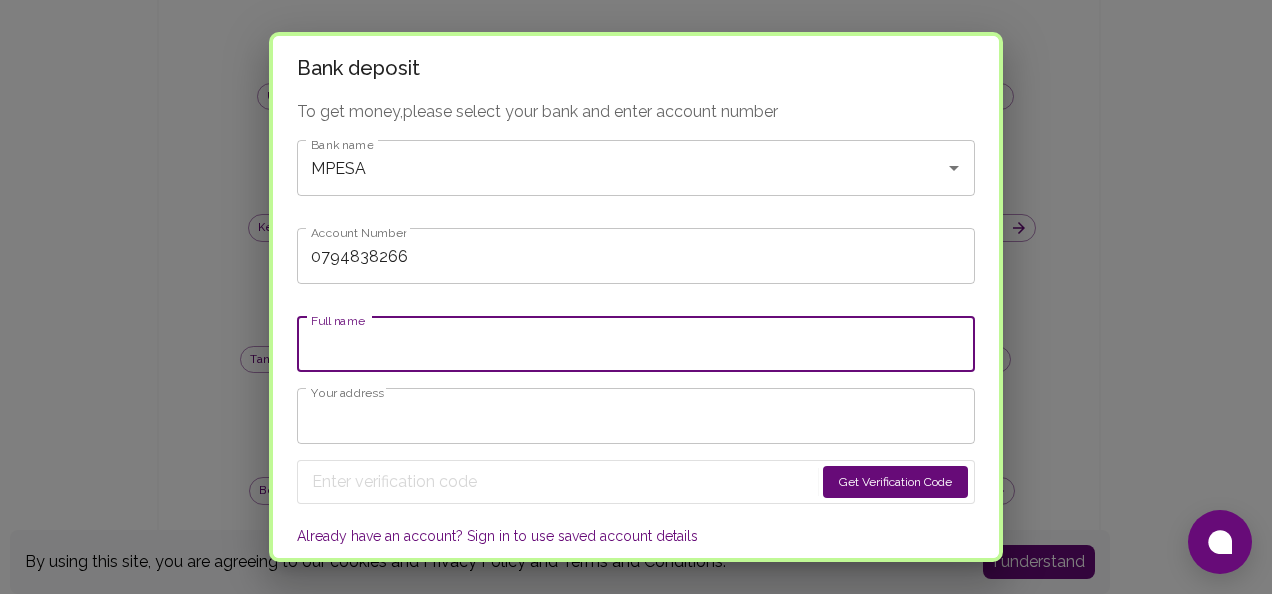 click on "Full name" at bounding box center (636, 344) 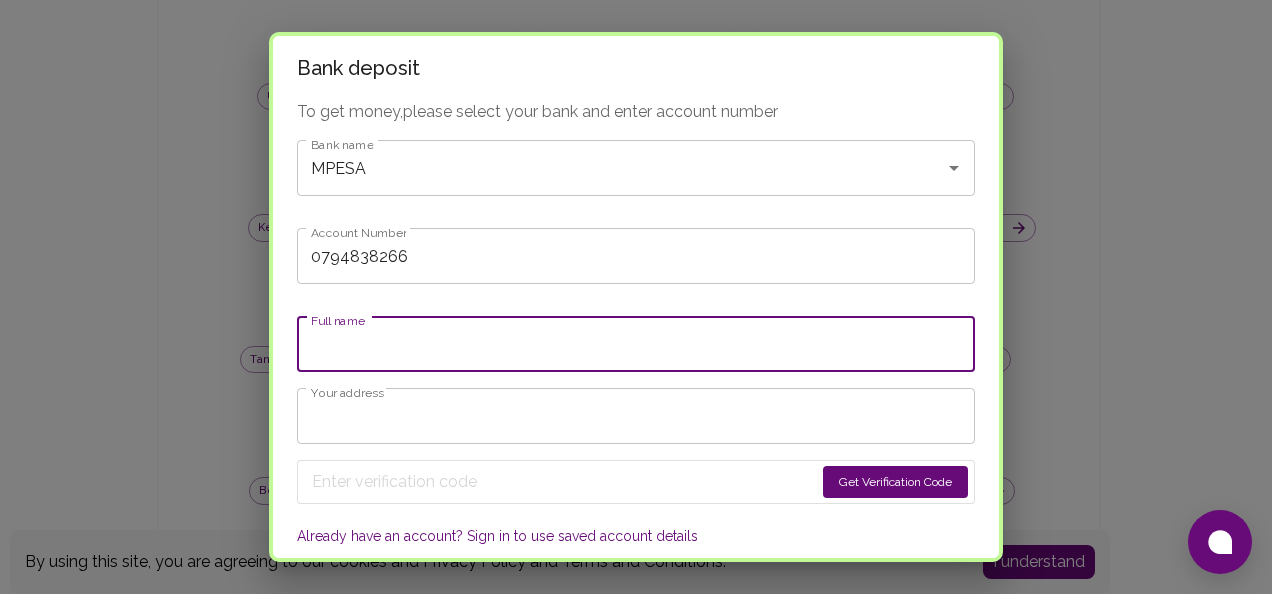 type on "Jardin Egwa" 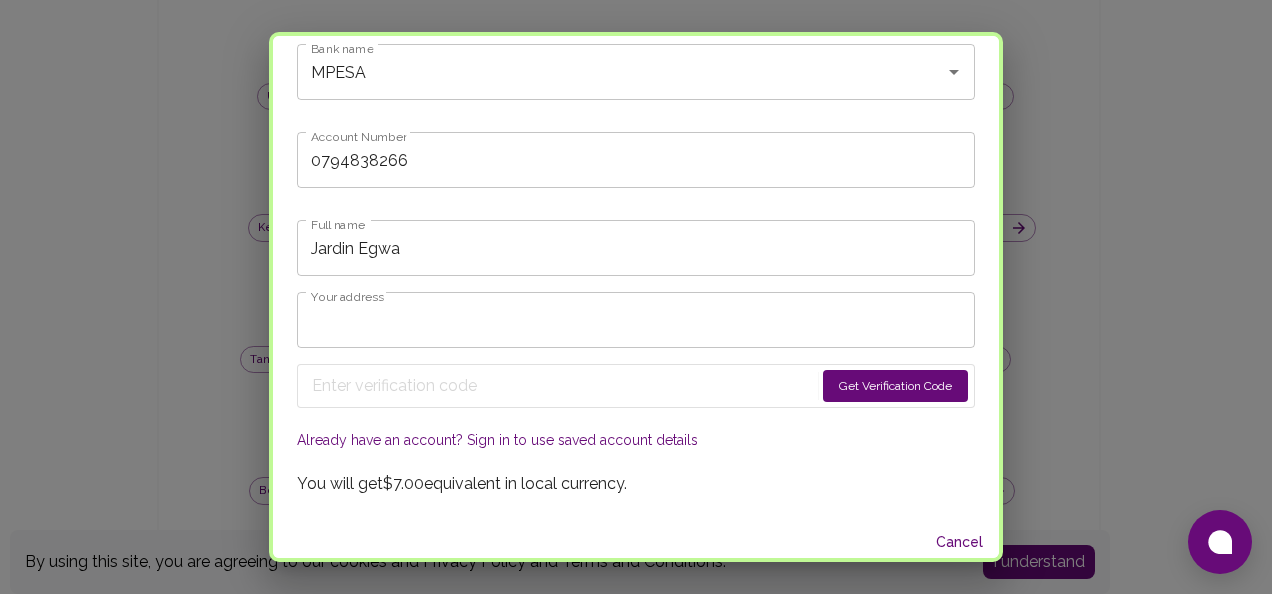 scroll, scrollTop: 106, scrollLeft: 0, axis: vertical 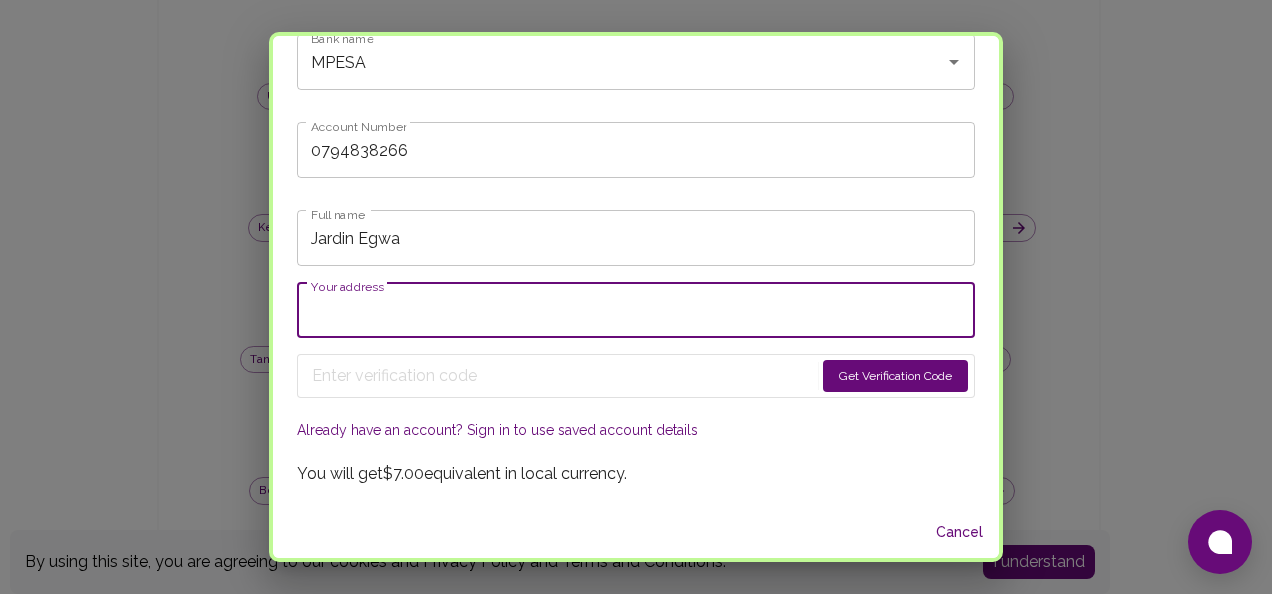click on "Your address" at bounding box center [636, 310] 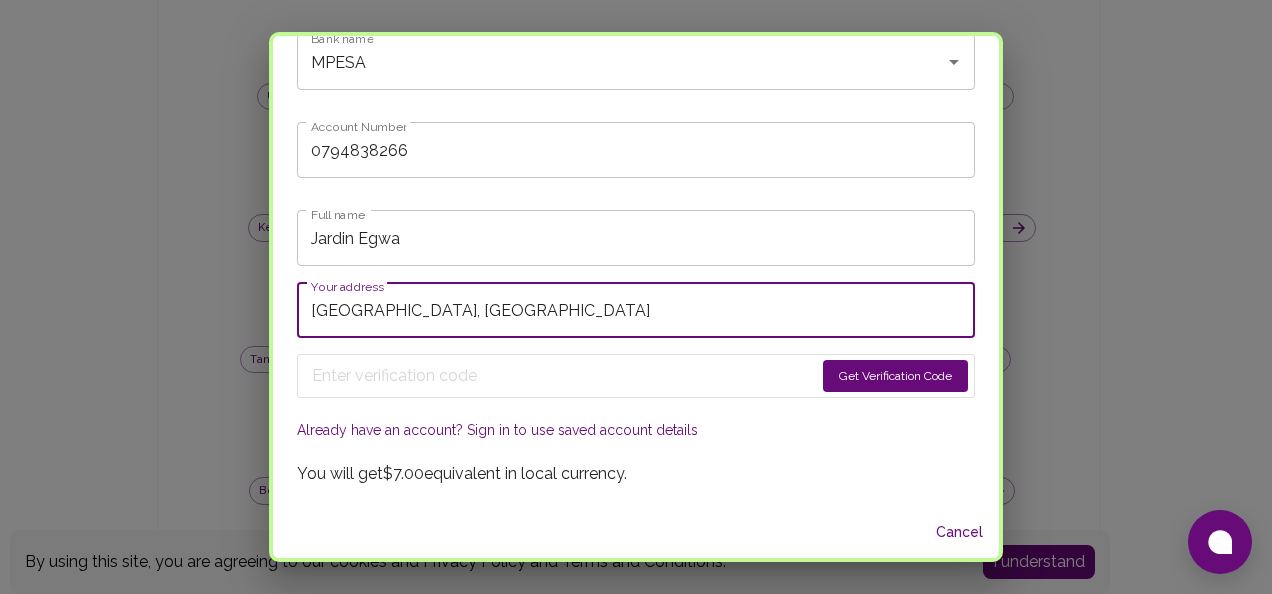 type on "[GEOGRAPHIC_DATA], [GEOGRAPHIC_DATA]" 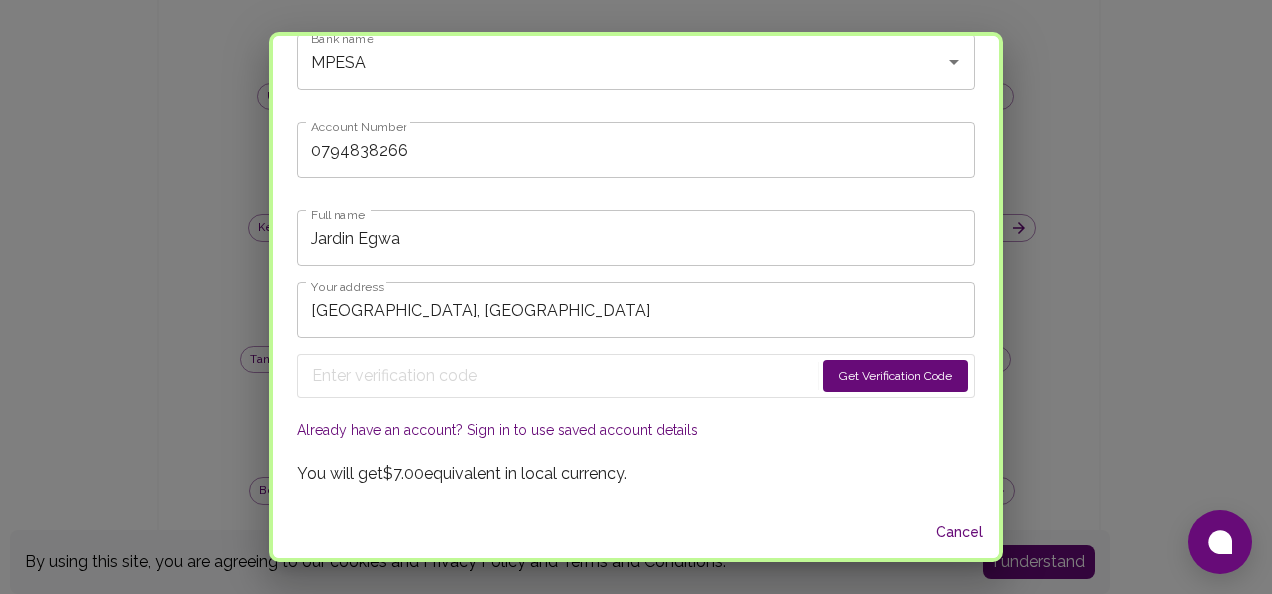 click on "Get Verification Code" at bounding box center [895, 376] 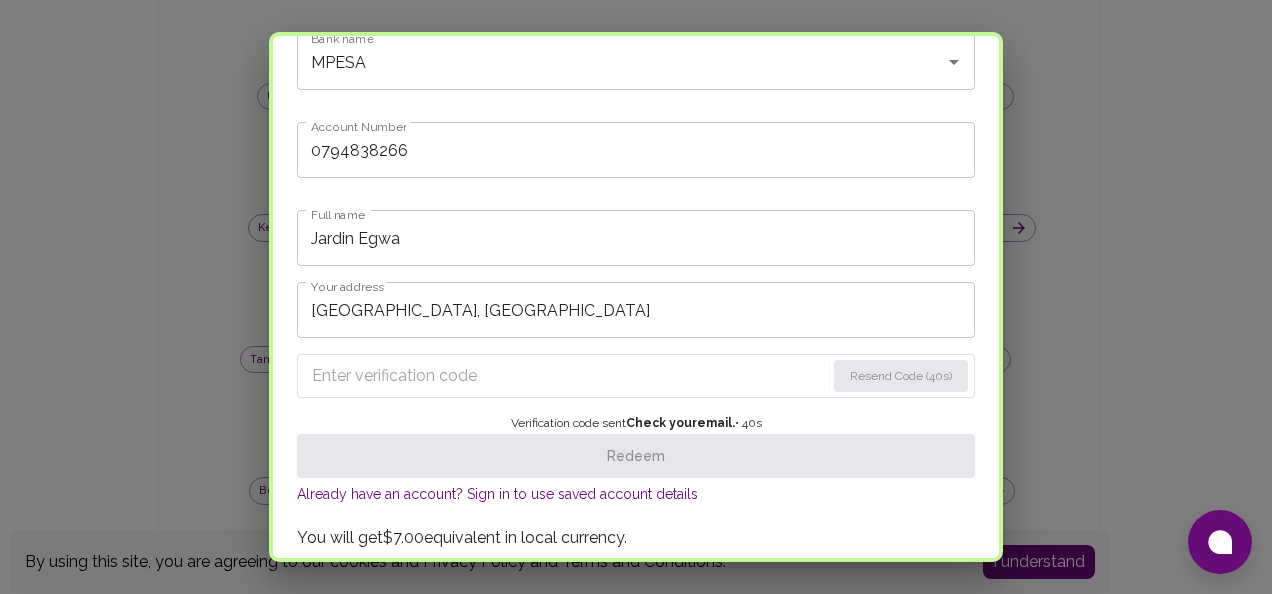 click at bounding box center [568, 376] 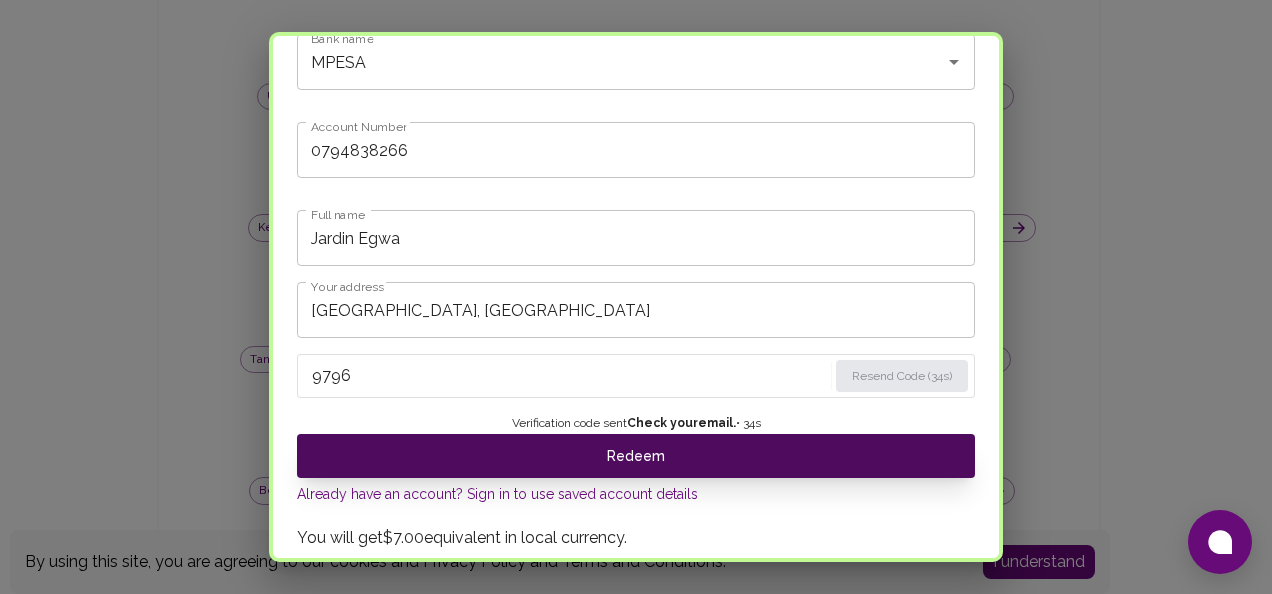 type on "9796" 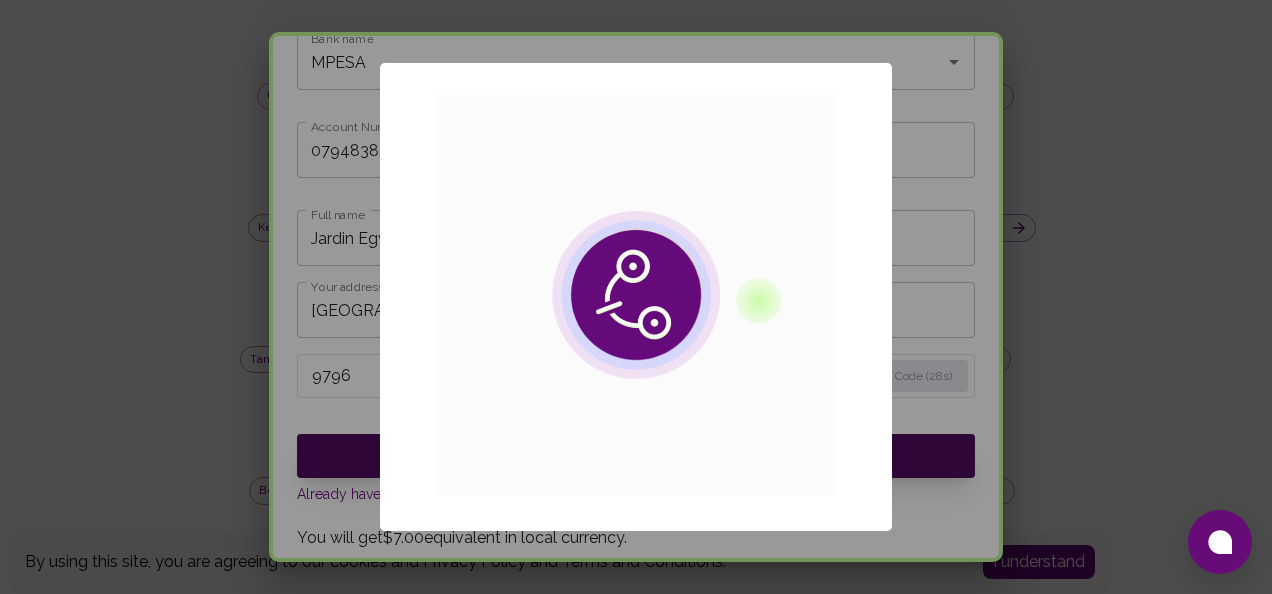 type 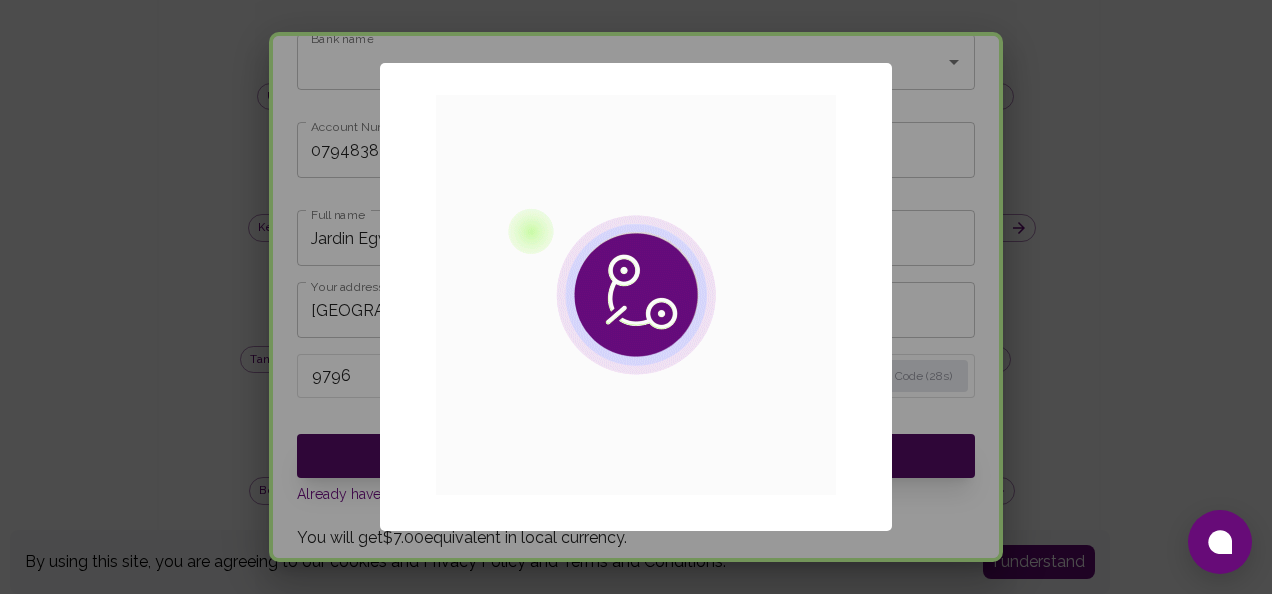 type 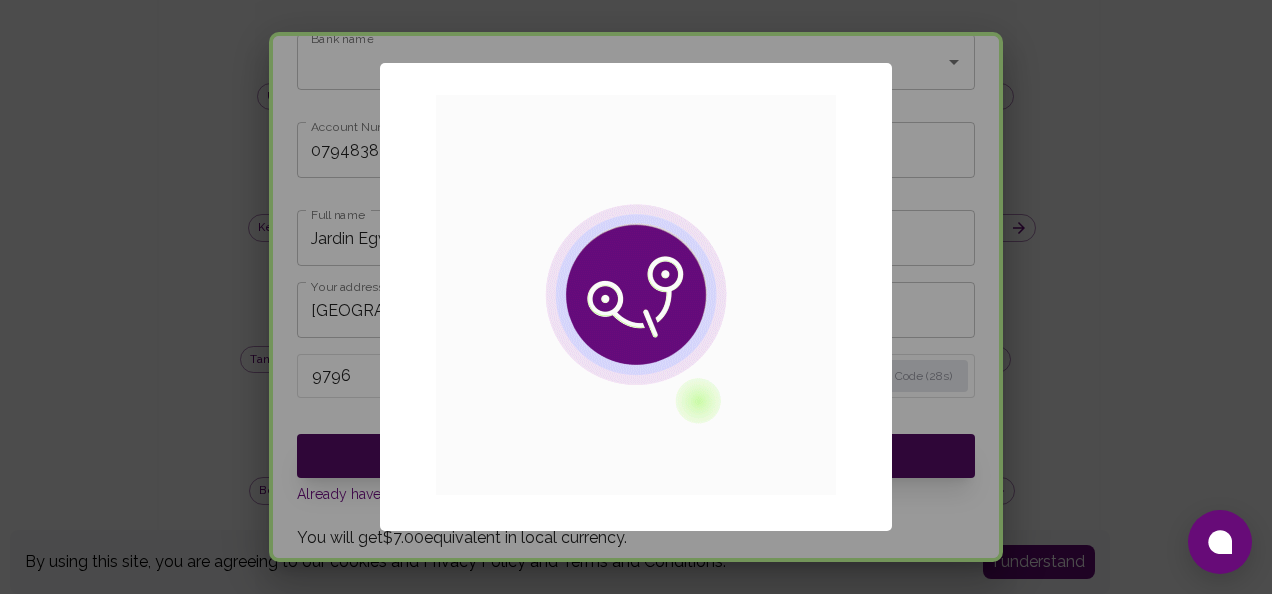 type 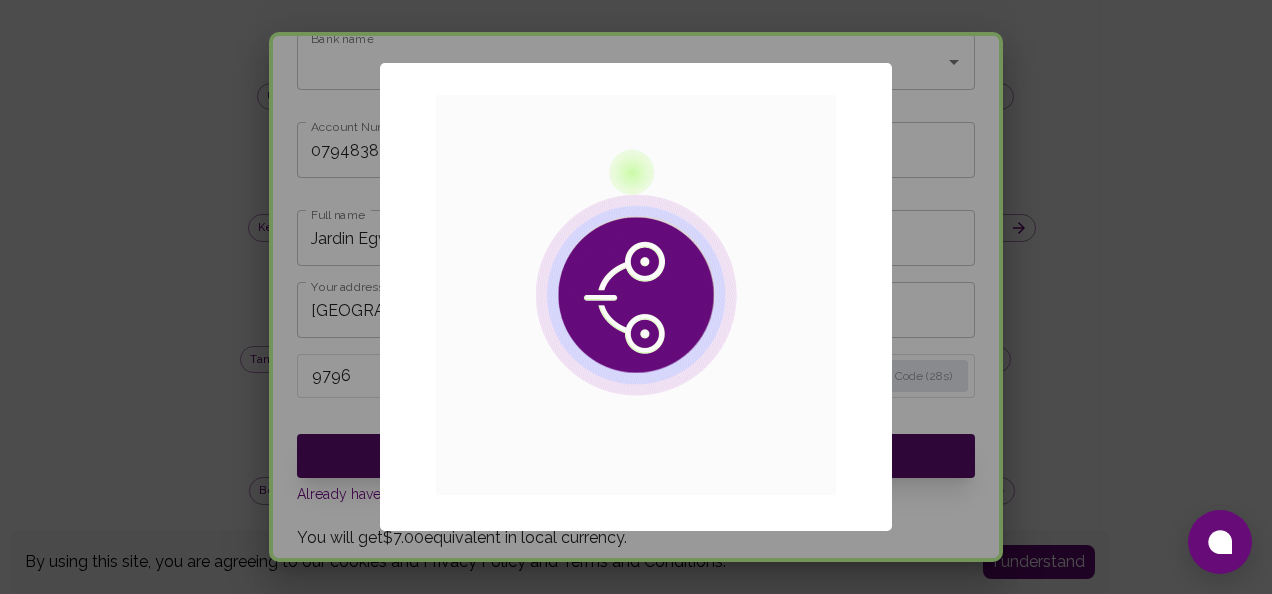 type 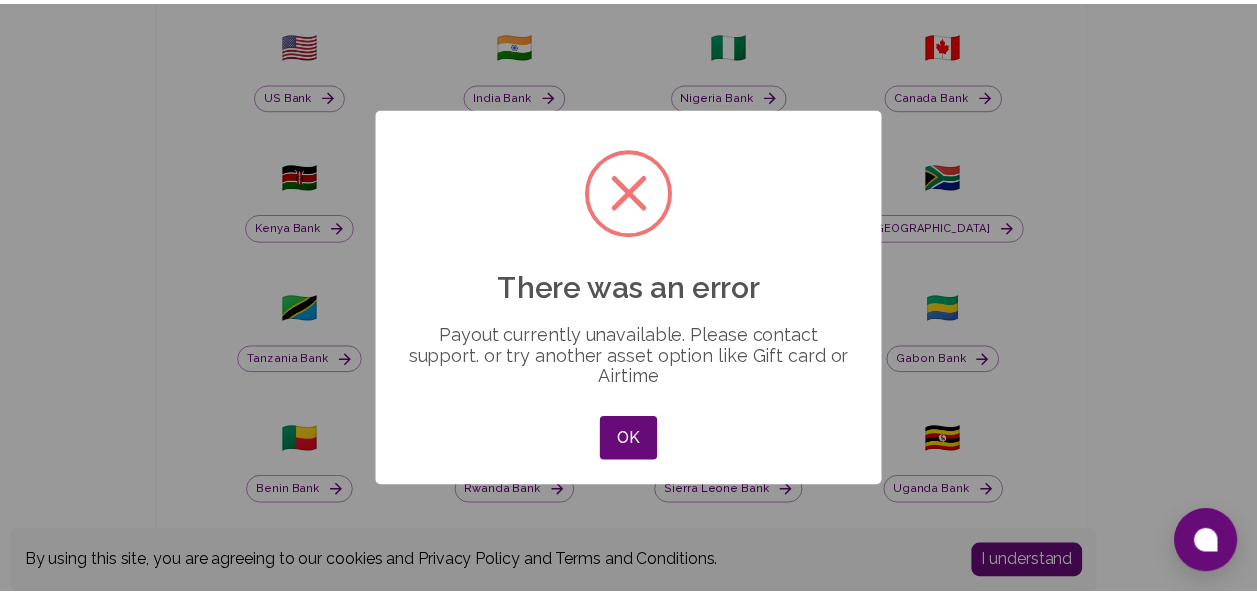 scroll, scrollTop: 30, scrollLeft: 0, axis: vertical 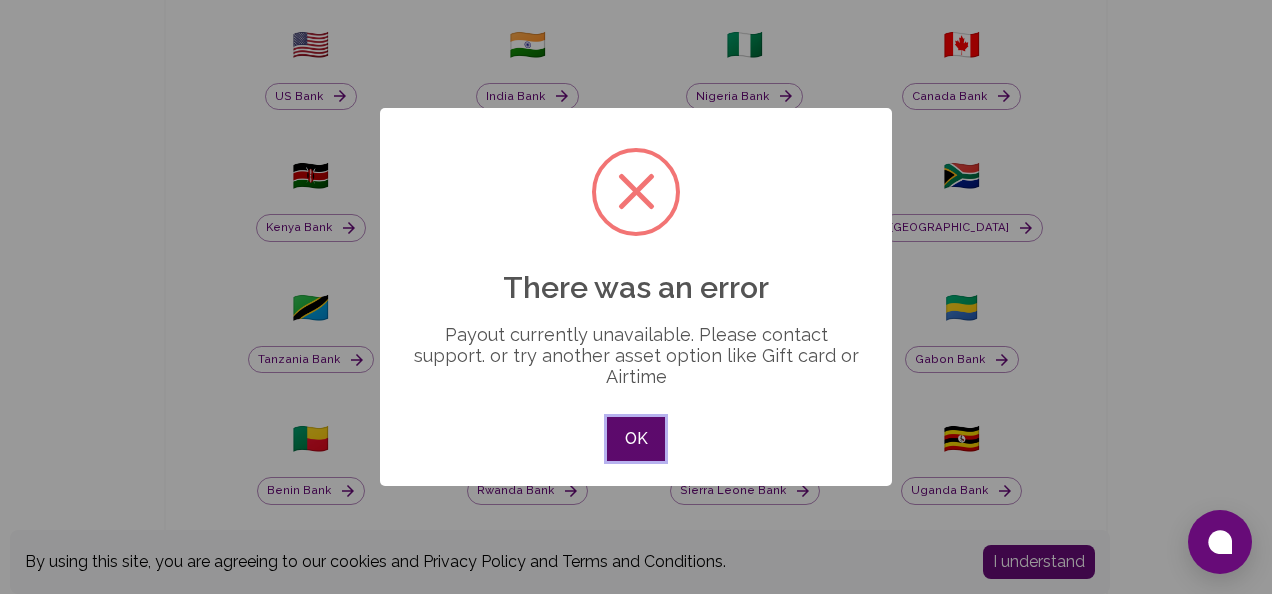 click on "OK" at bounding box center (636, 439) 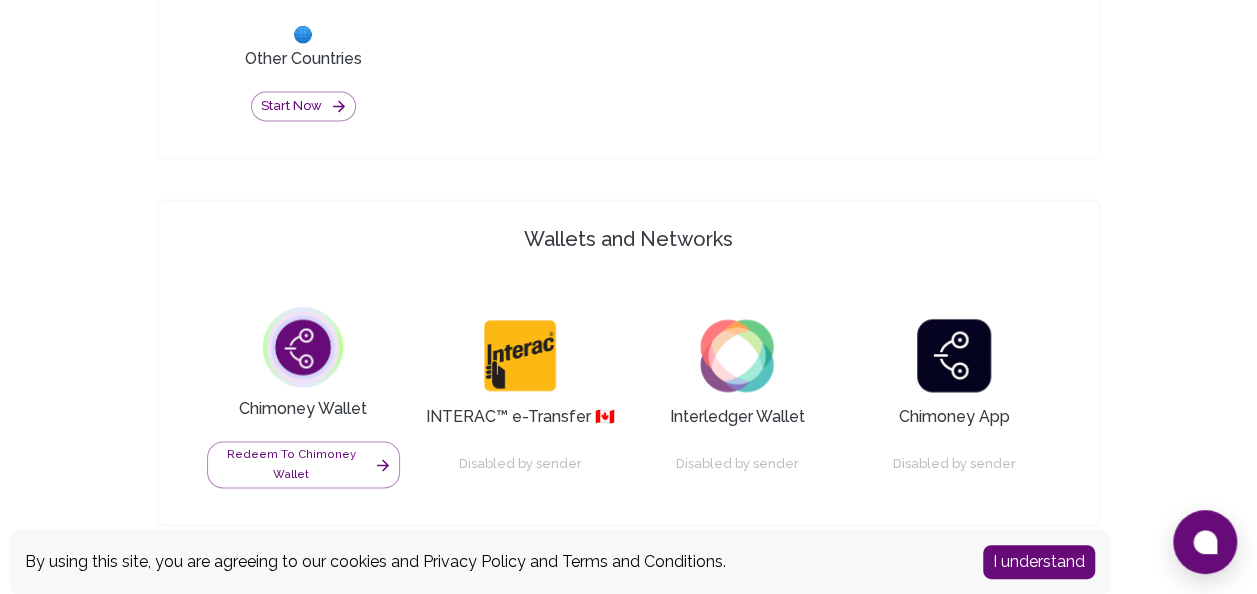 scroll, scrollTop: 1413, scrollLeft: 0, axis: vertical 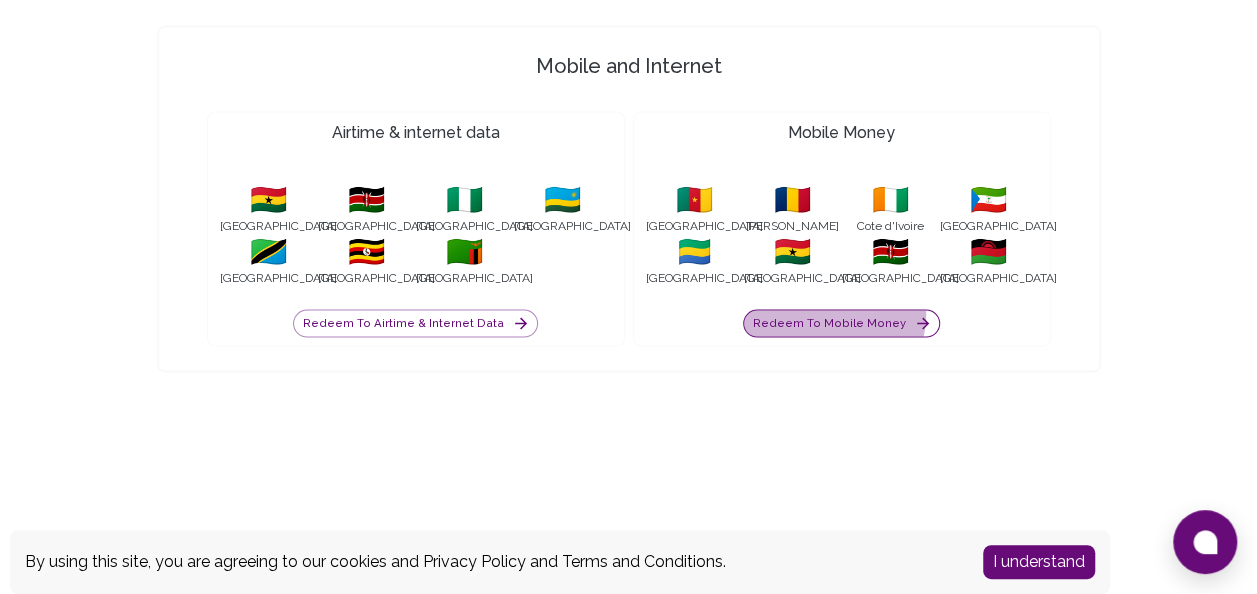 click on "Redeem to Mobile Money" at bounding box center (841, 324) 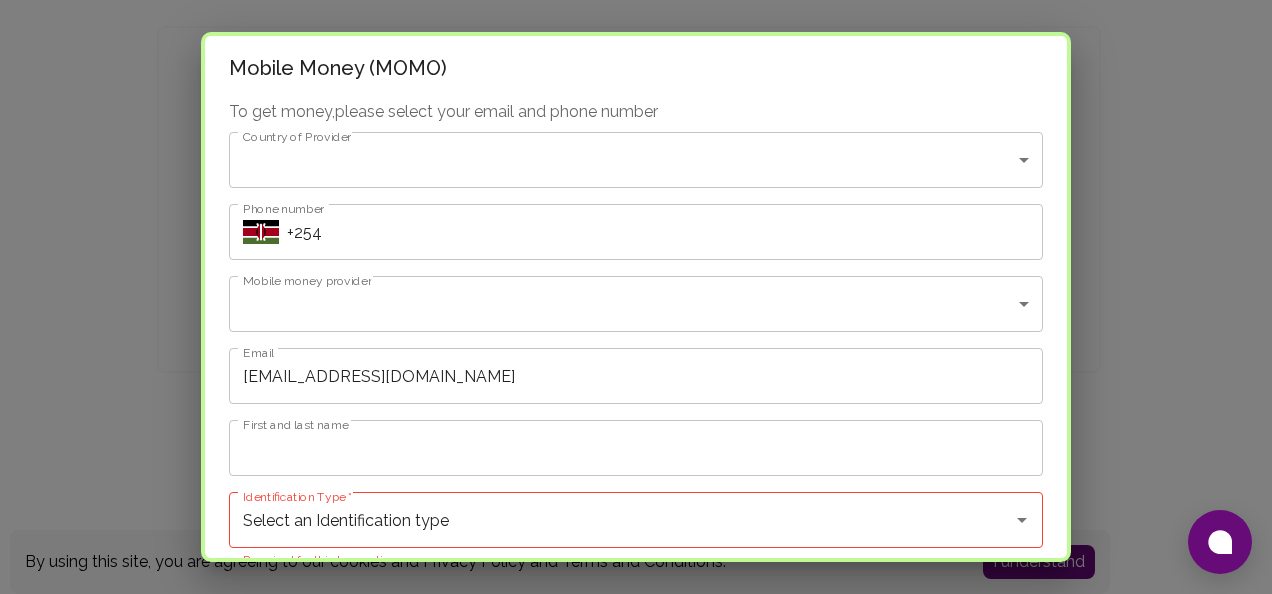 click on "+254" at bounding box center [665, 232] 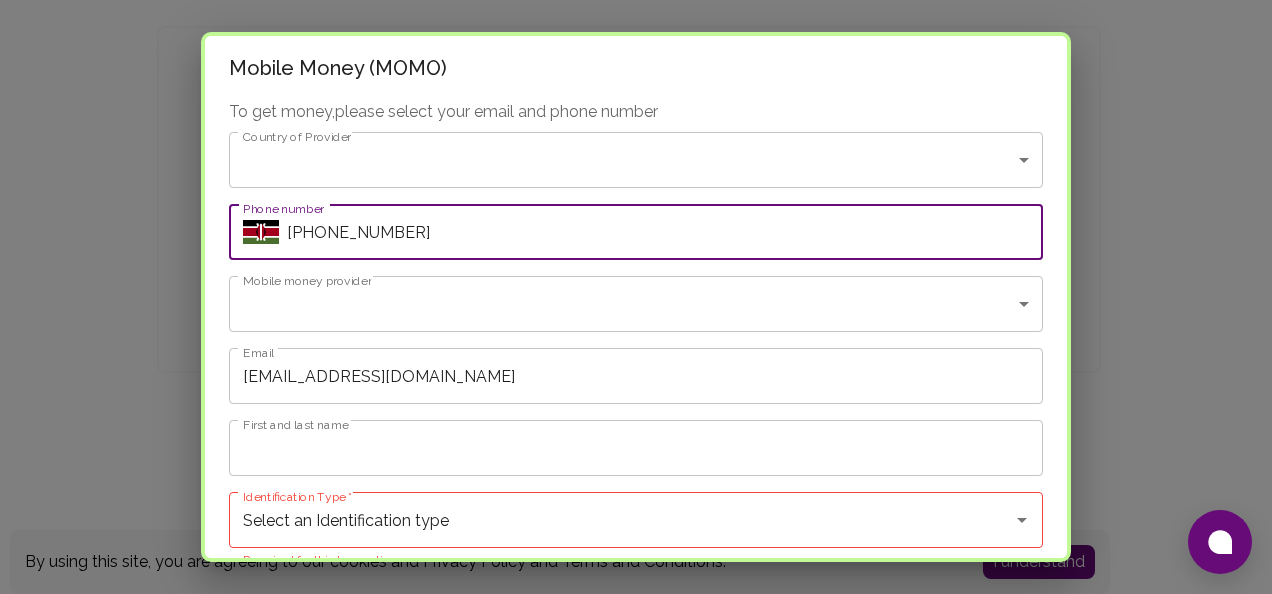 type on "[PHONE_NUMBER]" 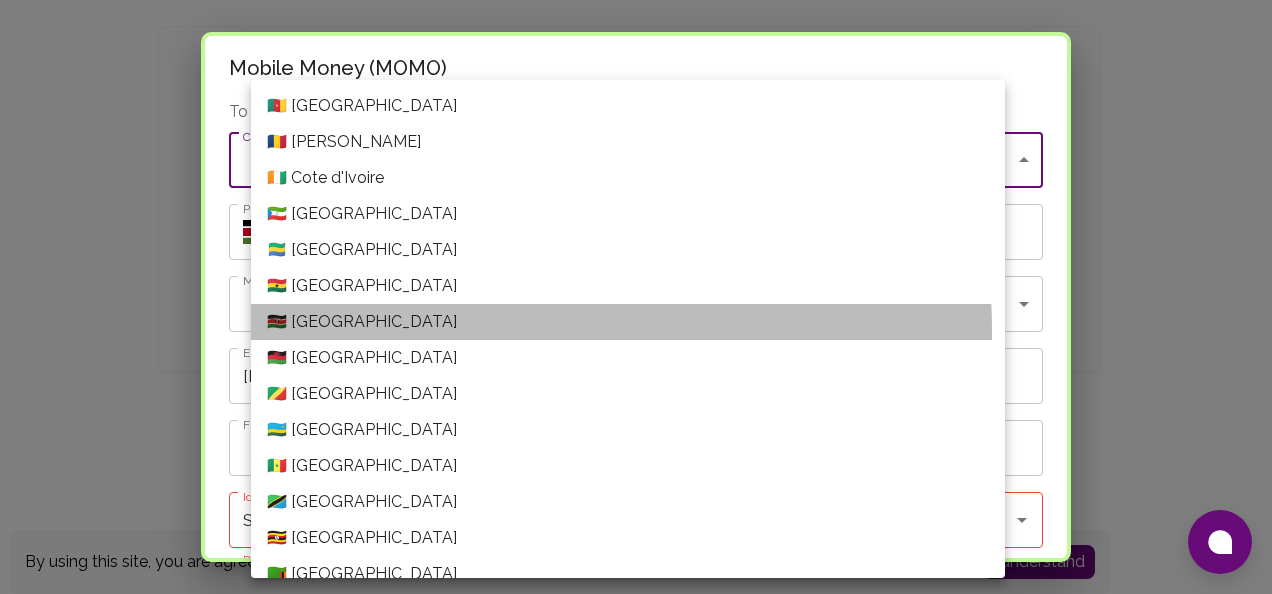 click on "🇰🇪 [GEOGRAPHIC_DATA]" at bounding box center (628, 322) 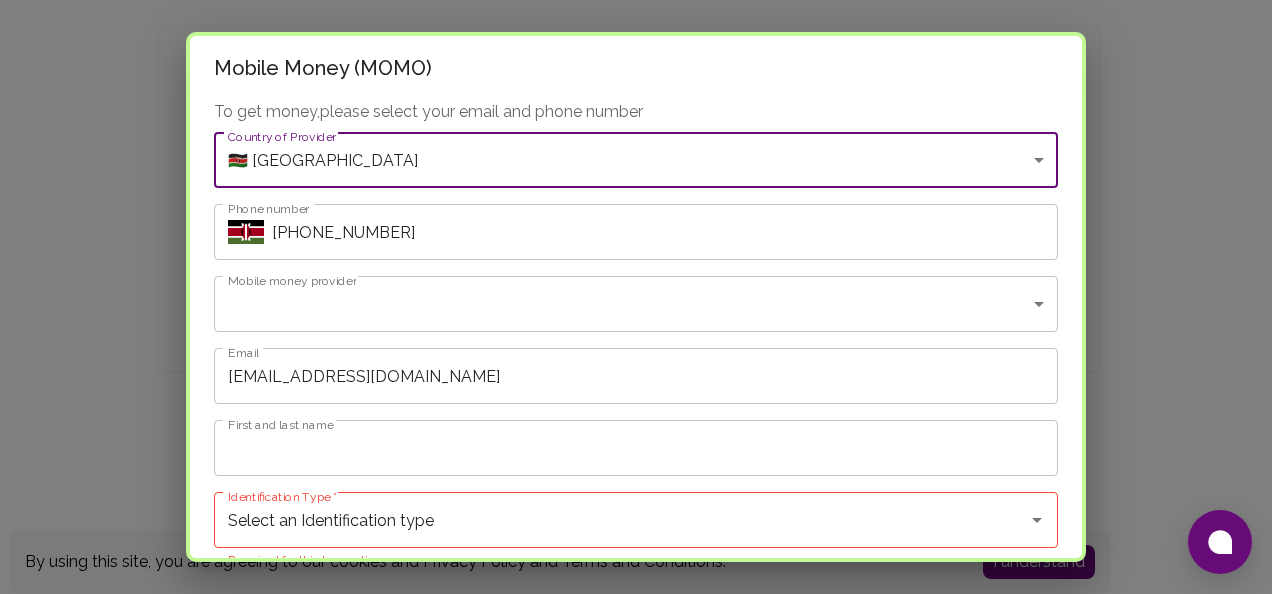 click on "Yay! You’ve got $7.00 ! Redeem to anything! Cashout options in 130+ Countries supported!  Powered by Chimoney . *   Bank 🇺🇸 US Bank 🇮🇳 India Bank 🇳🇬 [GEOGRAPHIC_DATA] Bank 🇨🇦 [GEOGRAPHIC_DATA] Bank 🇰🇪 [GEOGRAPHIC_DATA] Bank 🇨🇳 [GEOGRAPHIC_DATA] Bank 🇬🇭 [GEOGRAPHIC_DATA] Bank 🇿🇦 [GEOGRAPHIC_DATA] 🇹🇿 [GEOGRAPHIC_DATA] Bank 🇪🇹 [GEOGRAPHIC_DATA] Bank 🇨🇬 [GEOGRAPHIC_DATA] ([GEOGRAPHIC_DATA]) 🇬🇦 [GEOGRAPHIC_DATA] Bank 🇧🇯 [GEOGRAPHIC_DATA] Bank 🇷🇼 [GEOGRAPHIC_DATA] Bank 🇸🇱 Sierra Leone Bank 🇺🇬 [GEOGRAPHIC_DATA] Bank 🇿🇲 [GEOGRAPHIC_DATA] Bank 🇬🇧 England Bank 🇦🇪 UAE Bank 🇲🇽 [GEOGRAPHIC_DATA] Bank 🌐 Other Countries Start now   Wallets and Networks Chimoney Wallet Redeem to Chimoney Wallet INTERAC™ e-Transfer 🇨🇦 Disabled by sender Interledger Wallet Disabled by sender Chimoney App Disabled by sender   Mobile and Internet Airtime & internet data 🇬🇭 [GEOGRAPHIC_DATA] 🇰🇪 [GEOGRAPHIC_DATA] 🇳🇬 [GEOGRAPHIC_DATA] 🇷🇼 [GEOGRAPHIC_DATA] 🇹🇿 [GEOGRAPHIC_DATA] 🇺🇬 [GEOGRAPHIC_DATA] 🇿🇲 [GEOGRAPHIC_DATA] Redeem to Airtime & internet data Mobile Money 🇨🇲 [GEOGRAPHIC_DATA] 🇹🇩 [GEOGRAPHIC_DATA] 🇨🇮 Cote d'Ivoire" at bounding box center (636, -661) 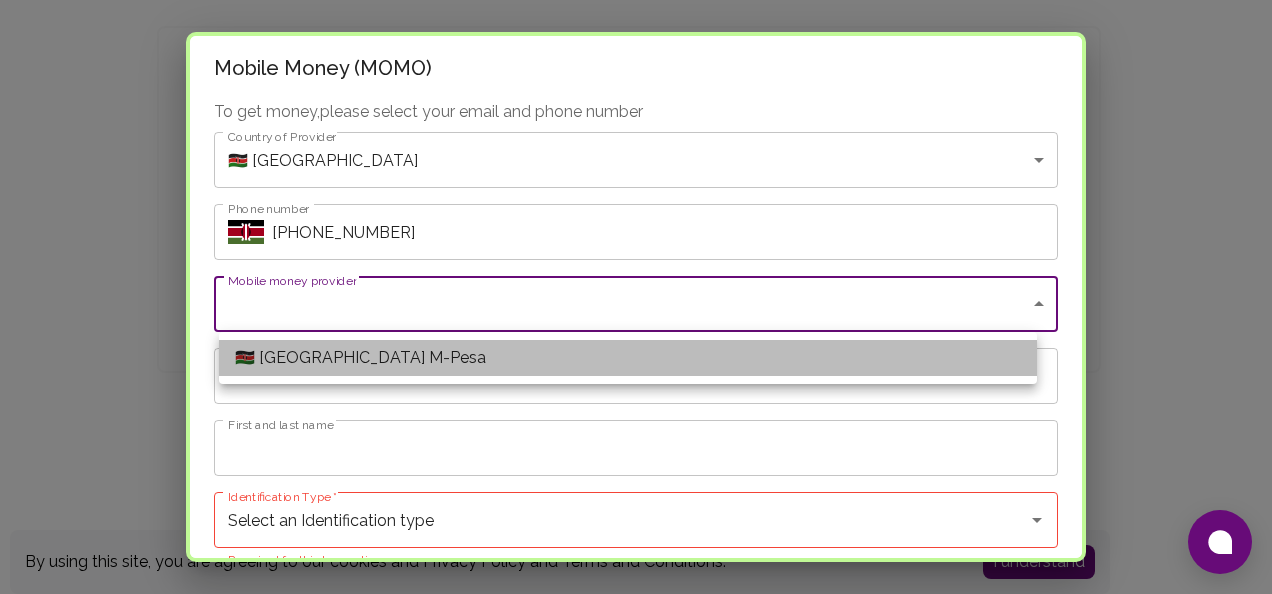 click on "🇰🇪 [GEOGRAPHIC_DATA] M-Pesa" at bounding box center [628, 358] 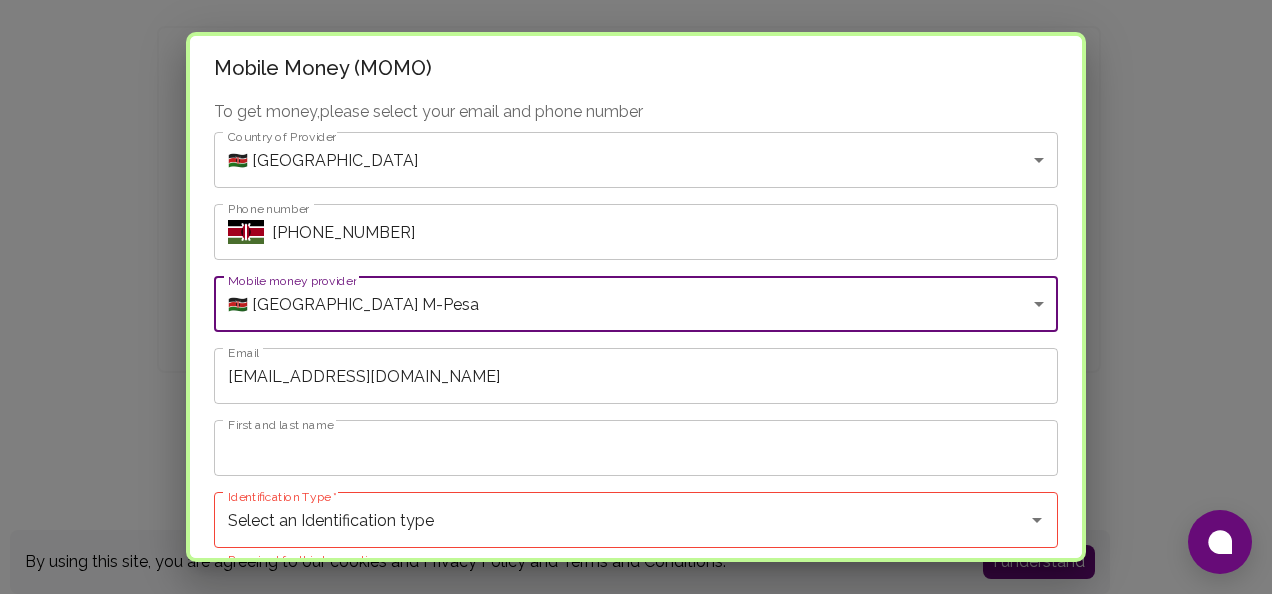 click on "First and last name" at bounding box center [636, 448] 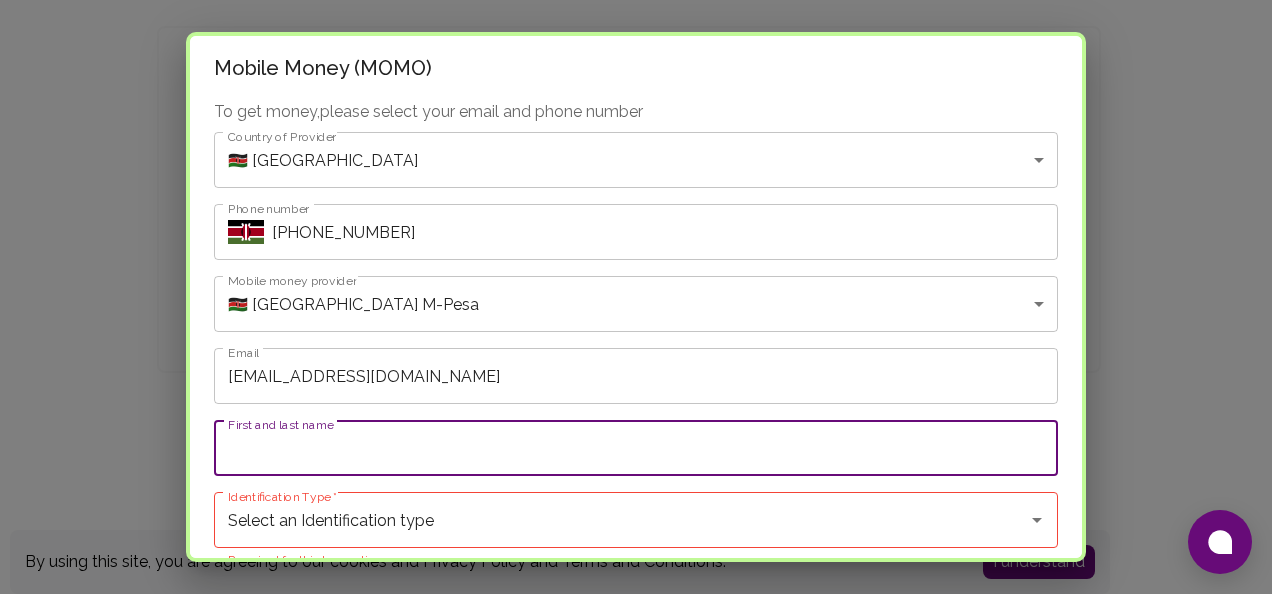 type on "Jardin Egwa" 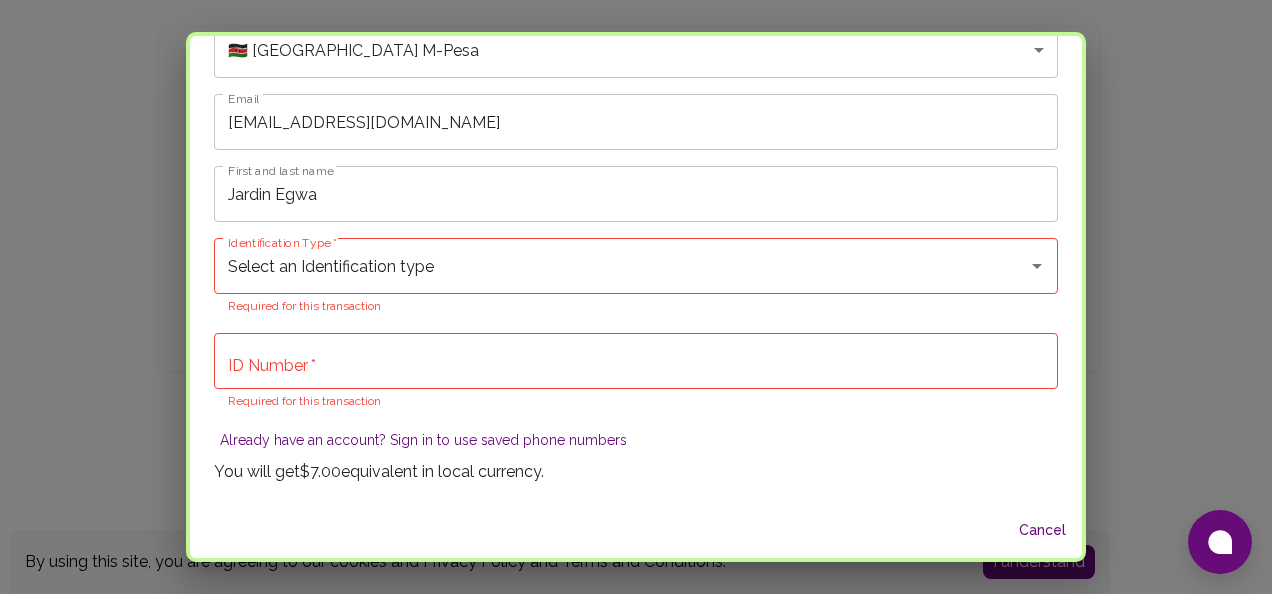 scroll, scrollTop: 258, scrollLeft: 0, axis: vertical 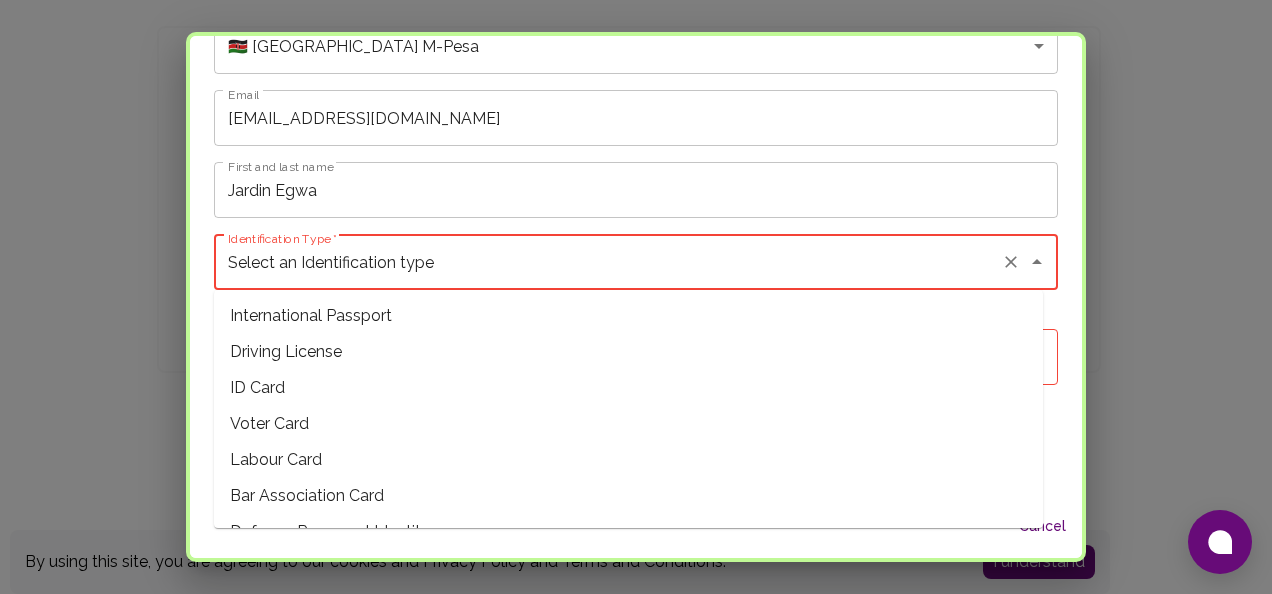 click on "Select an Identification type" at bounding box center [608, 262] 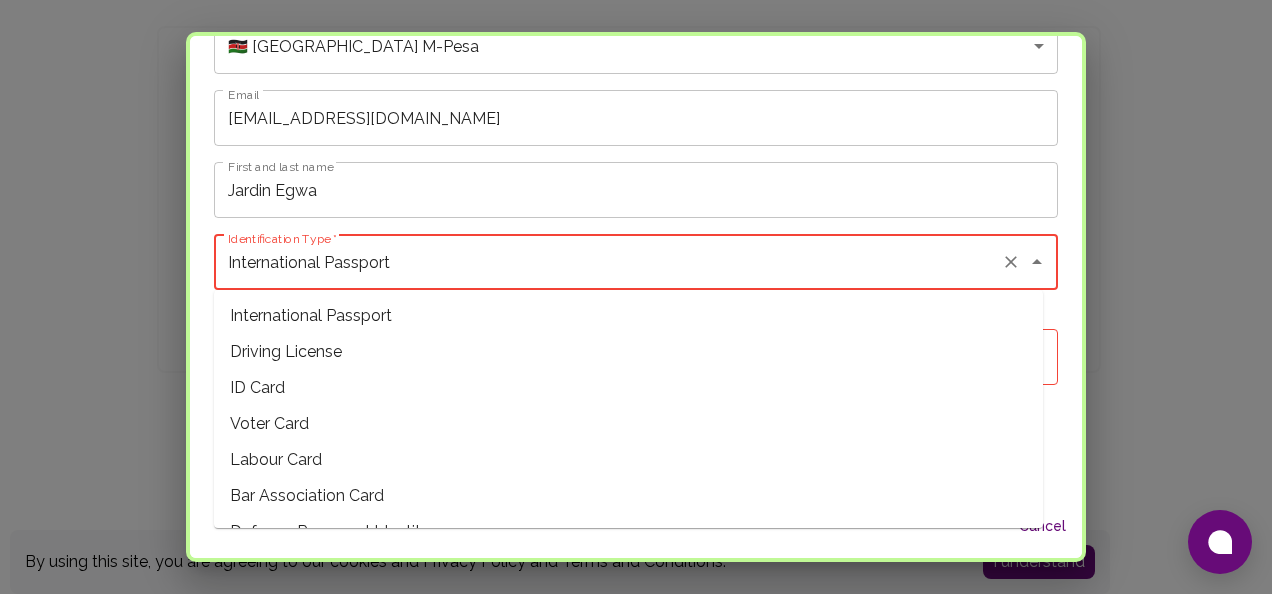 scroll, scrollTop: 253, scrollLeft: 0, axis: vertical 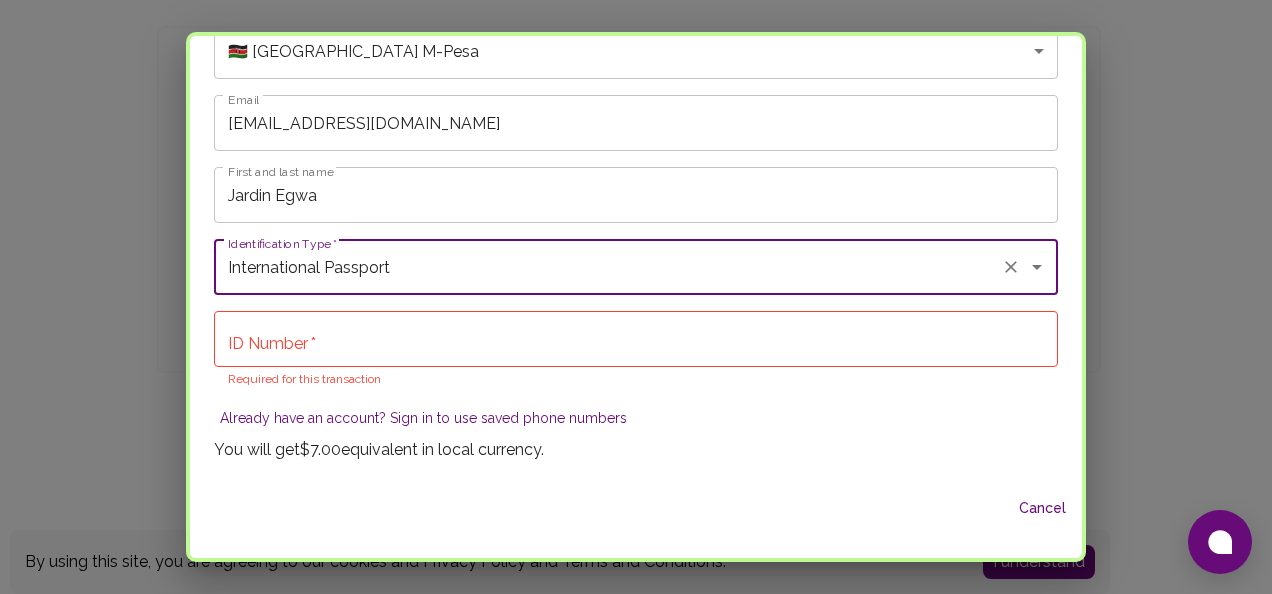 click on "ID Number   *" at bounding box center [636, 339] 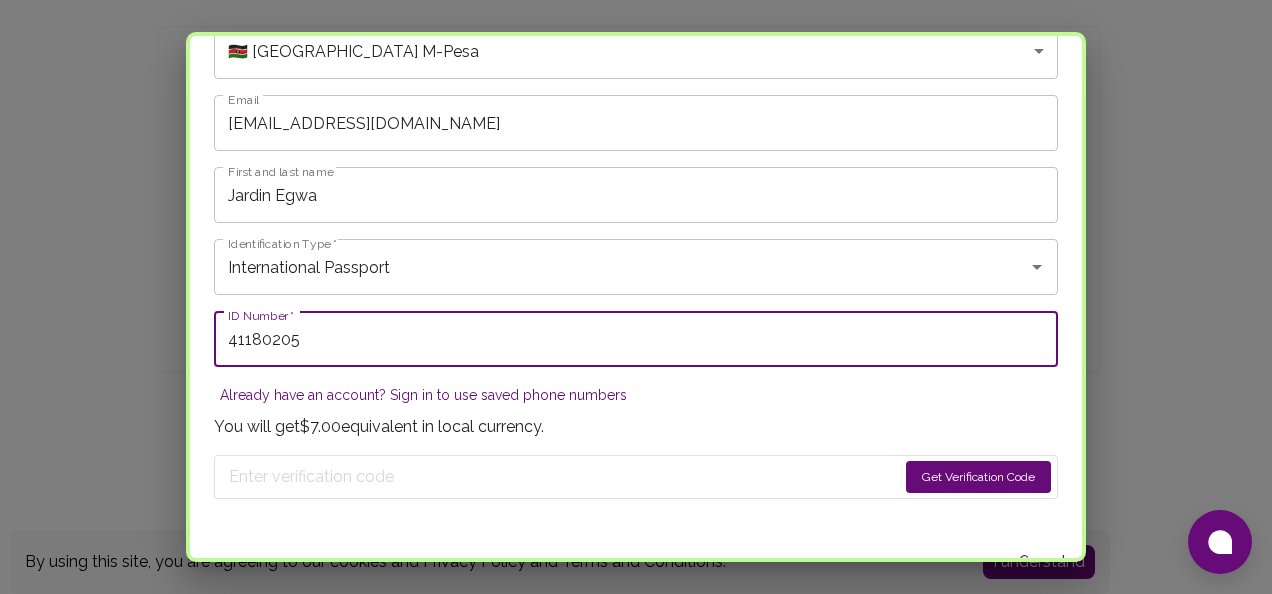 type on "41180205" 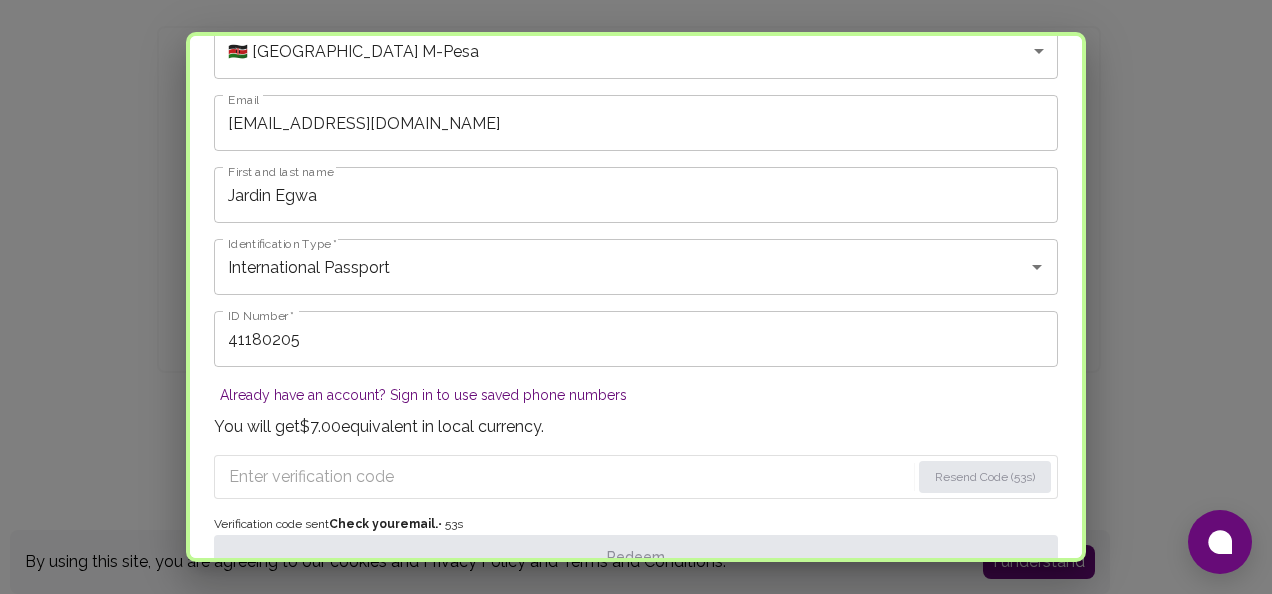 click at bounding box center (569, 477) 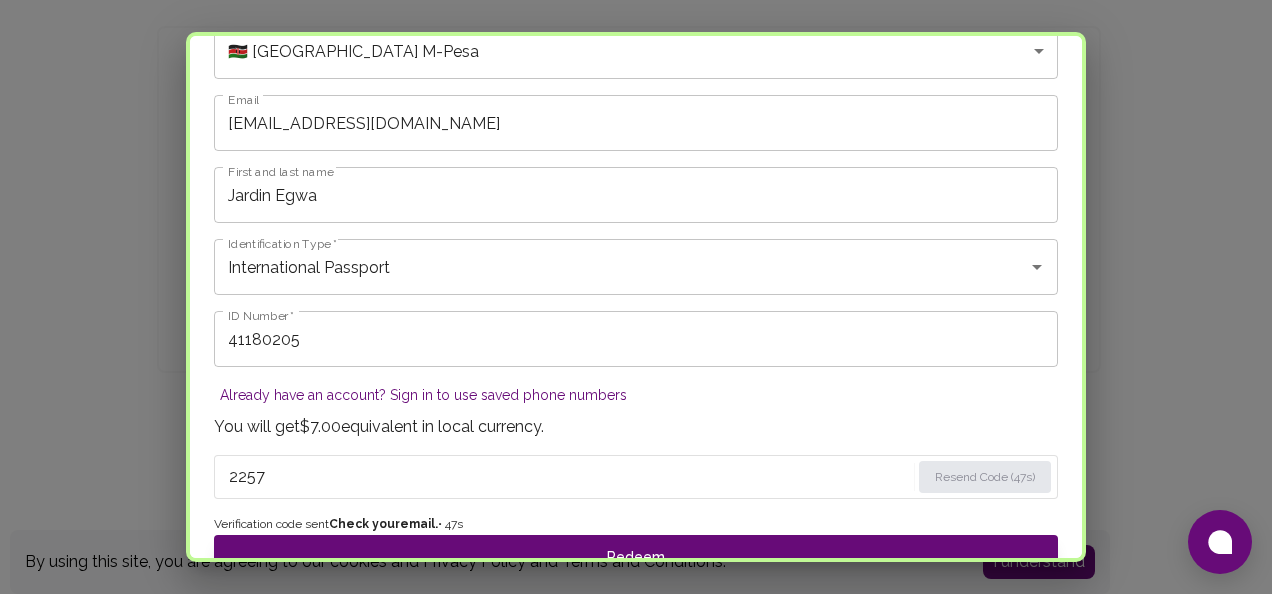 type on "2257" 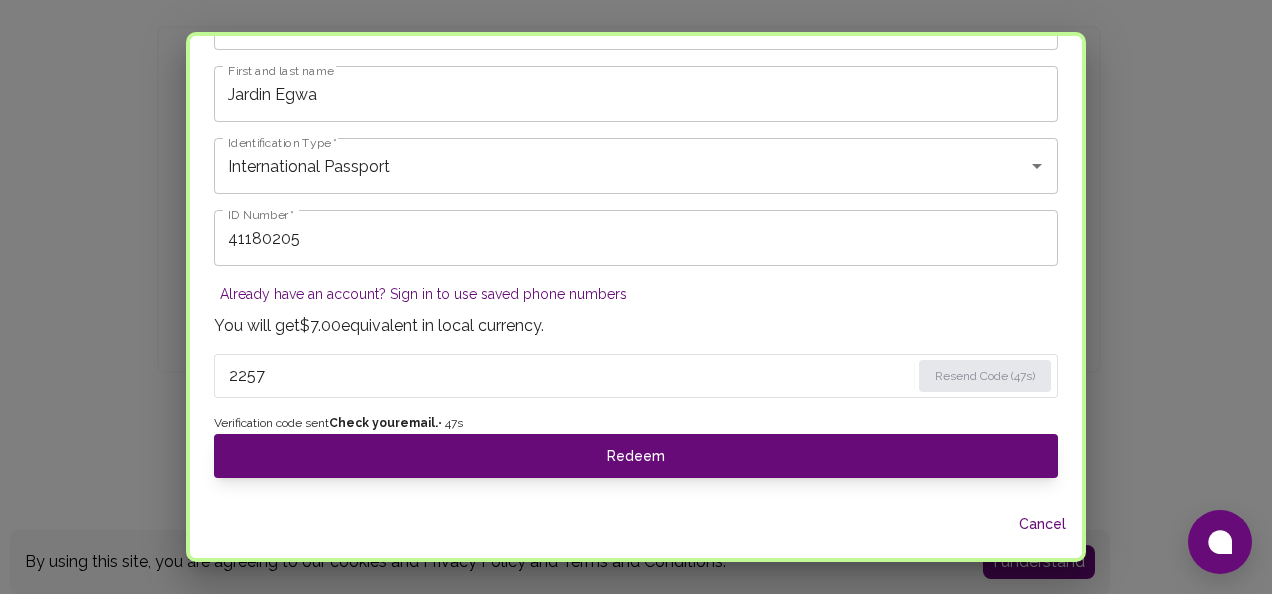 scroll, scrollTop: 366, scrollLeft: 0, axis: vertical 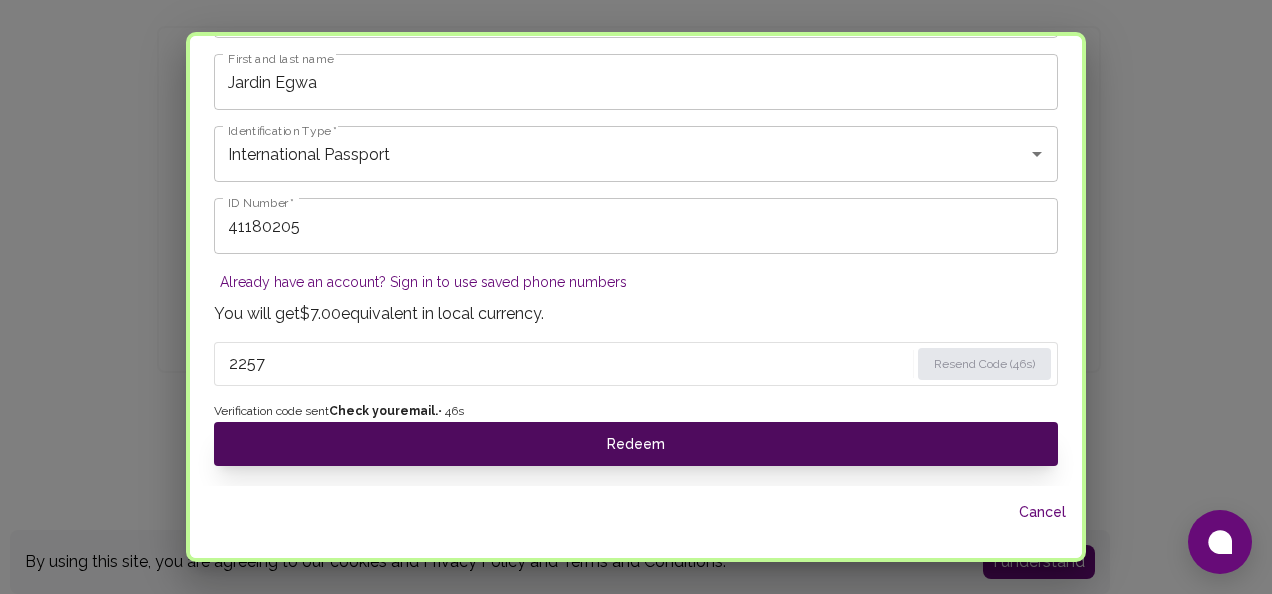 click on "Redeem" at bounding box center (636, 444) 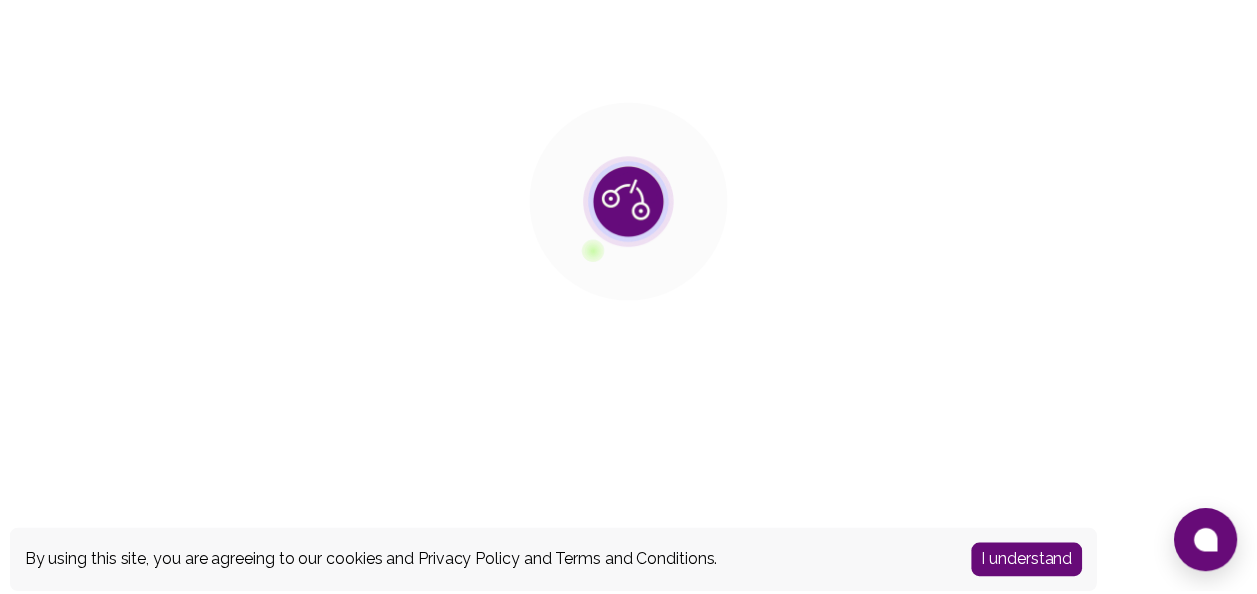 scroll, scrollTop: 0, scrollLeft: 0, axis: both 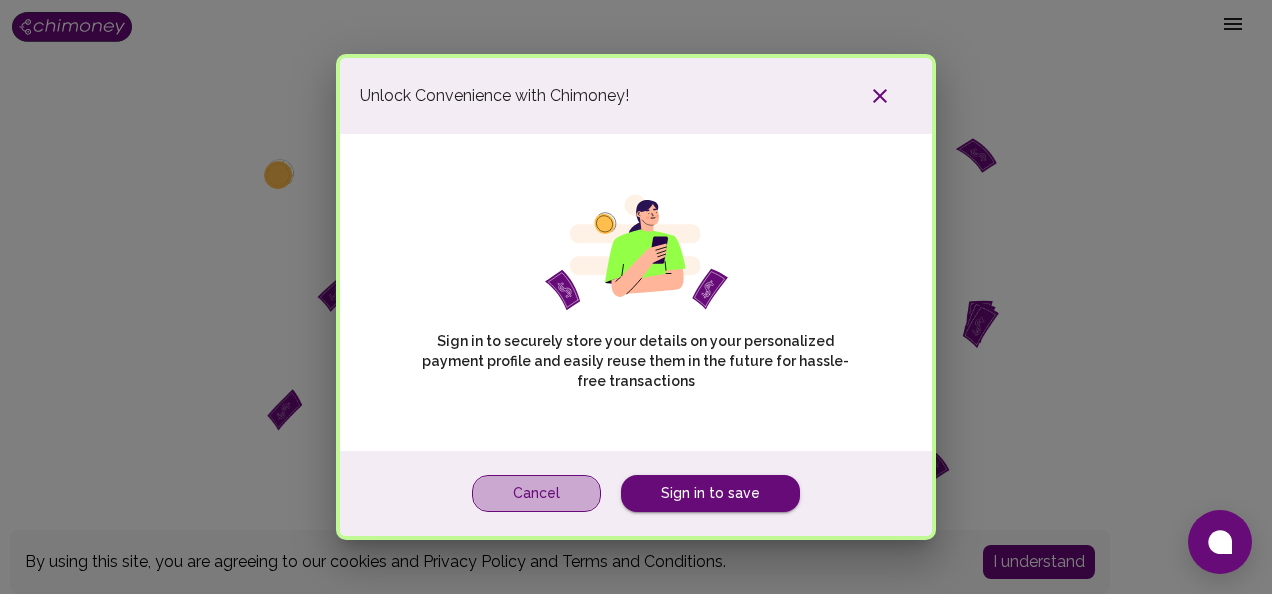 click on "Cancel" at bounding box center (536, 493) 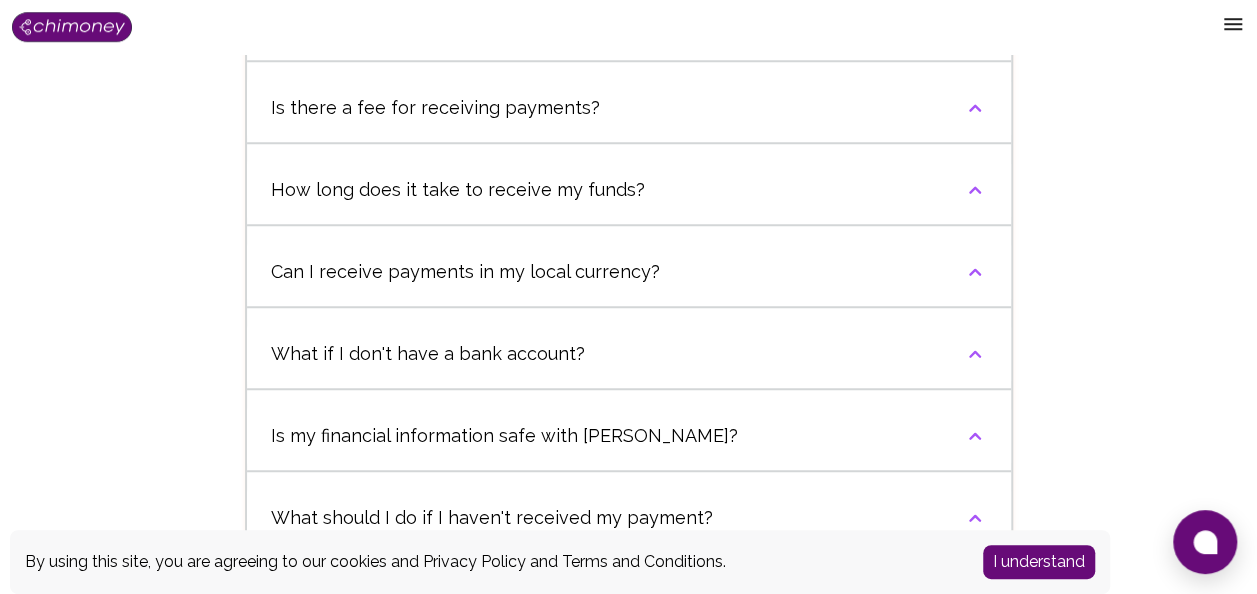 scroll, scrollTop: 830, scrollLeft: 0, axis: vertical 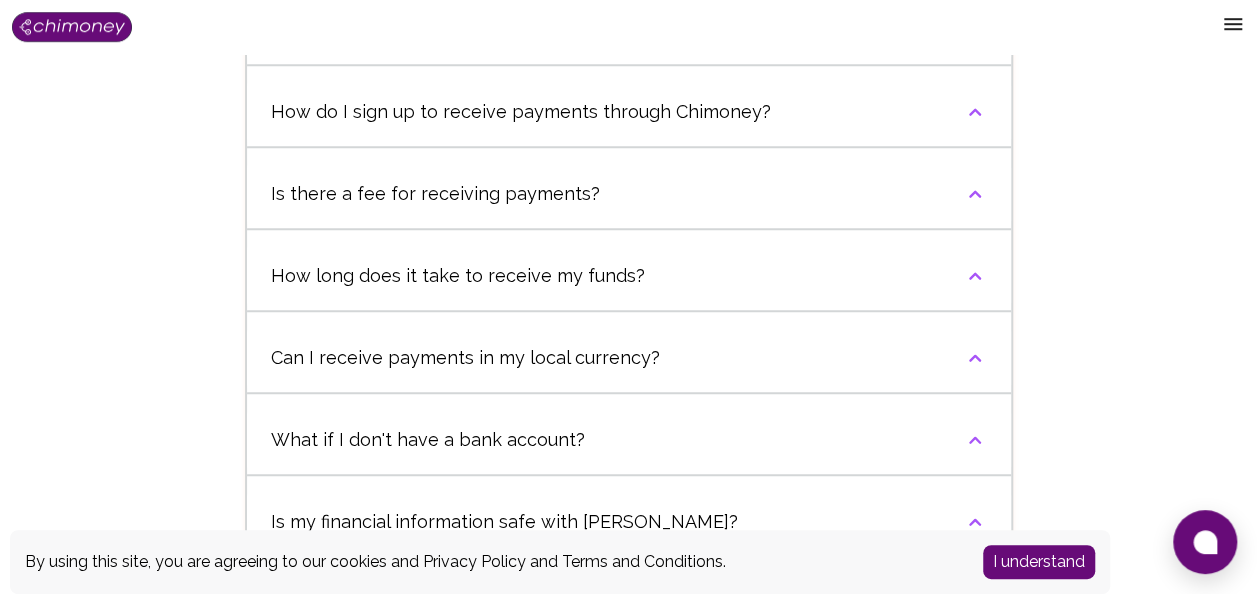 click 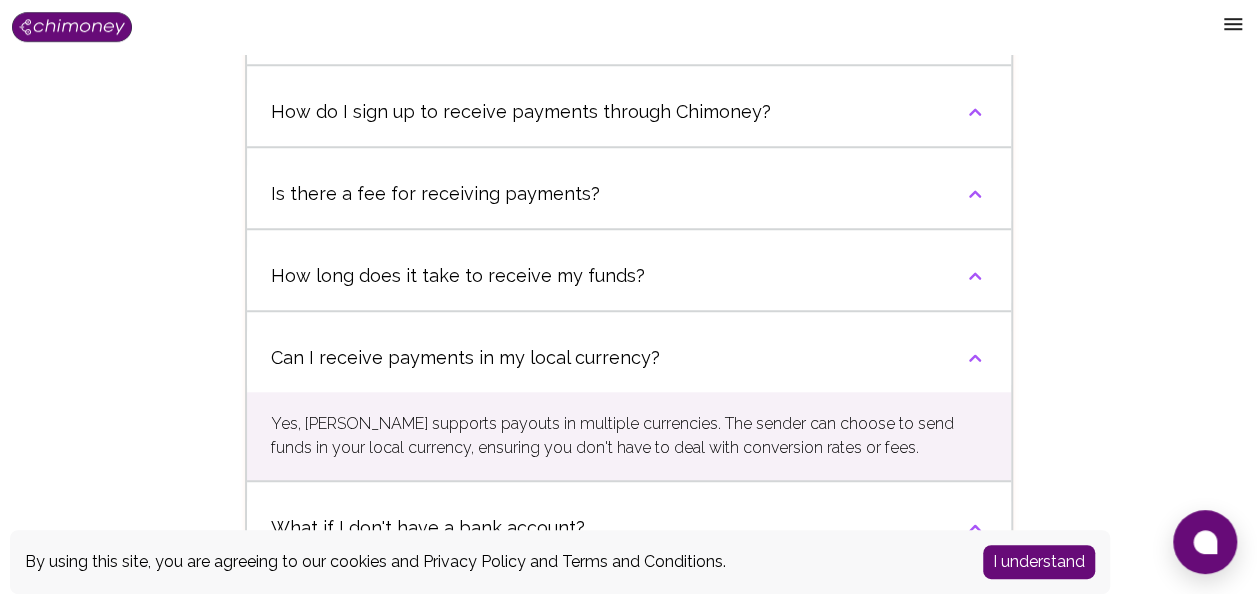 click 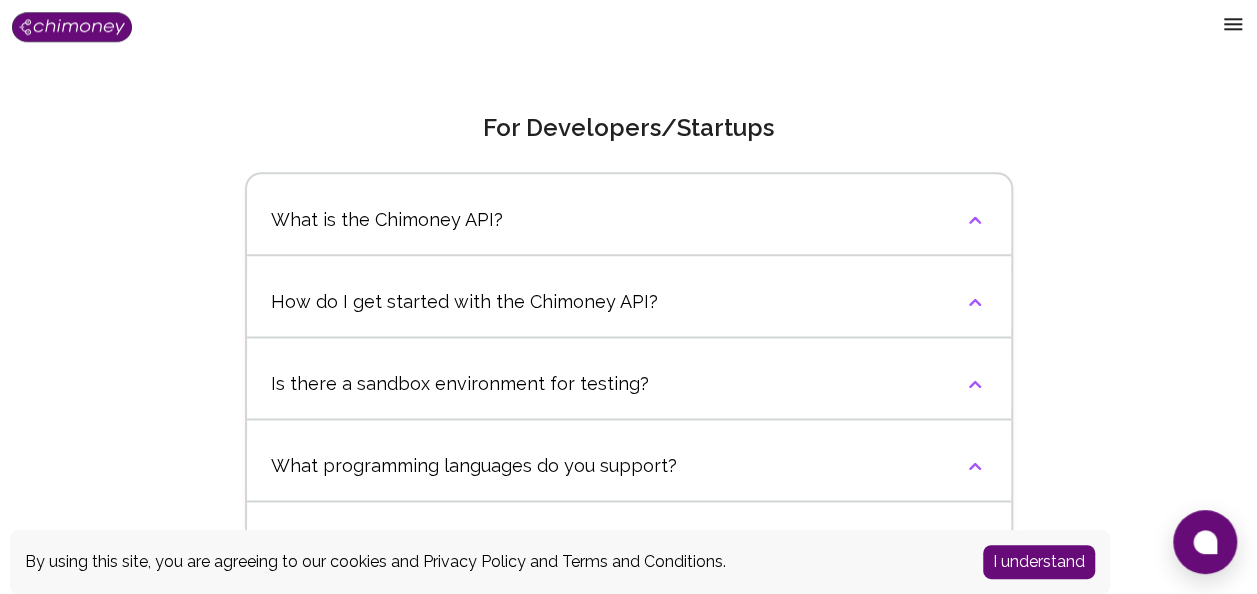 scroll, scrollTop: 4961, scrollLeft: 0, axis: vertical 